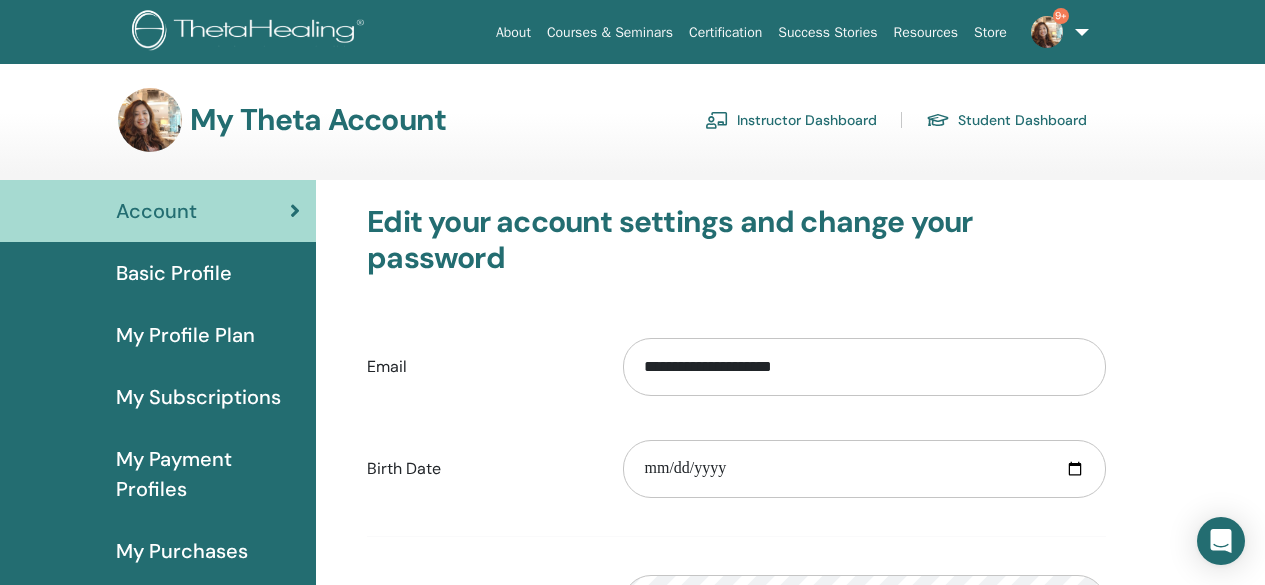 scroll, scrollTop: 0, scrollLeft: 0, axis: both 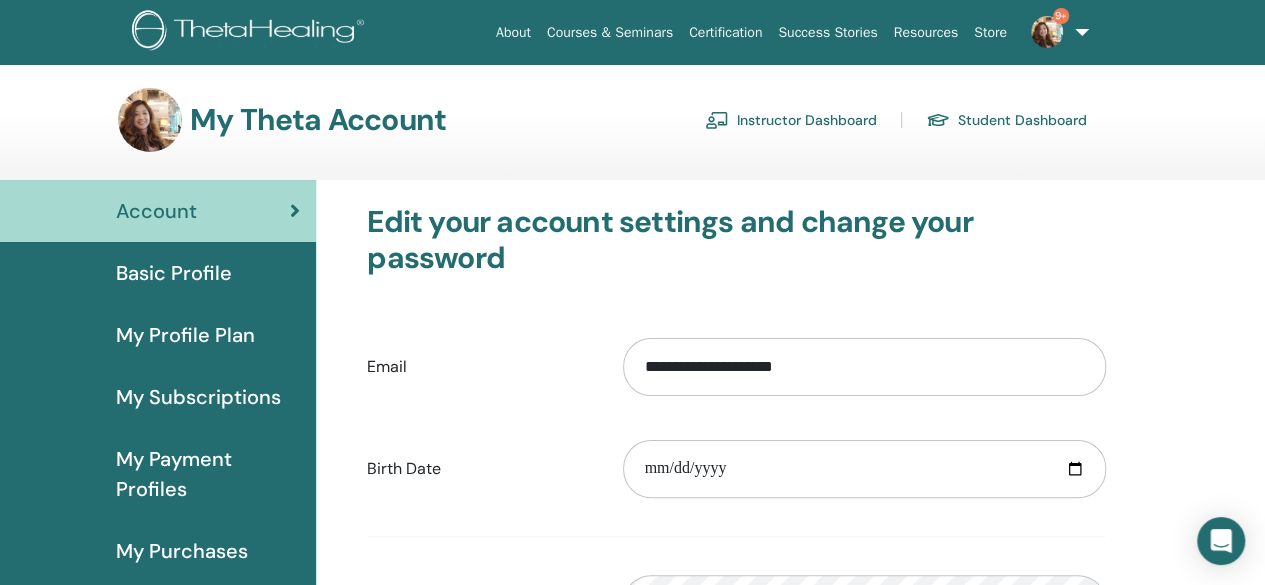 click on "Student Dashboard" at bounding box center [1006, 120] 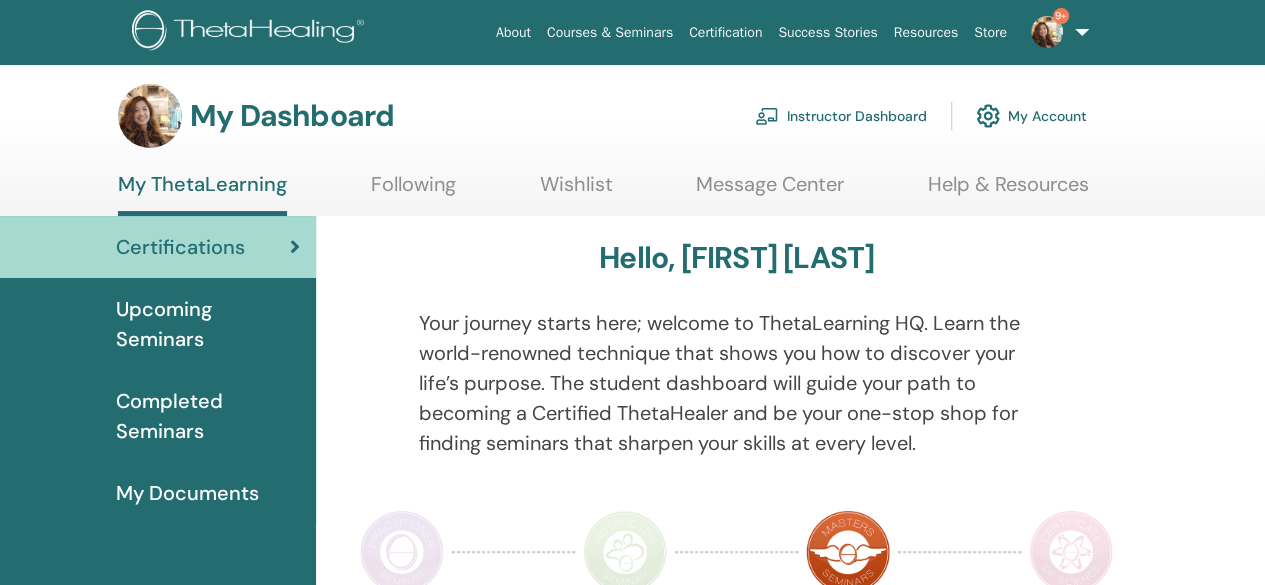scroll, scrollTop: 0, scrollLeft: 0, axis: both 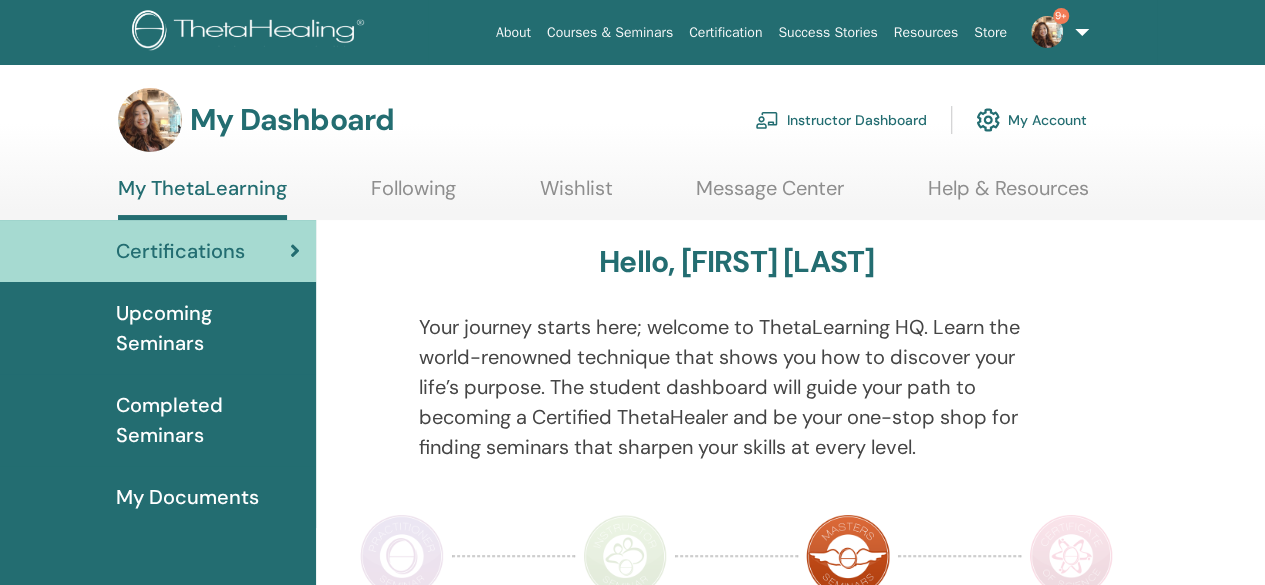 click on "Completed Seminars" at bounding box center [208, 420] 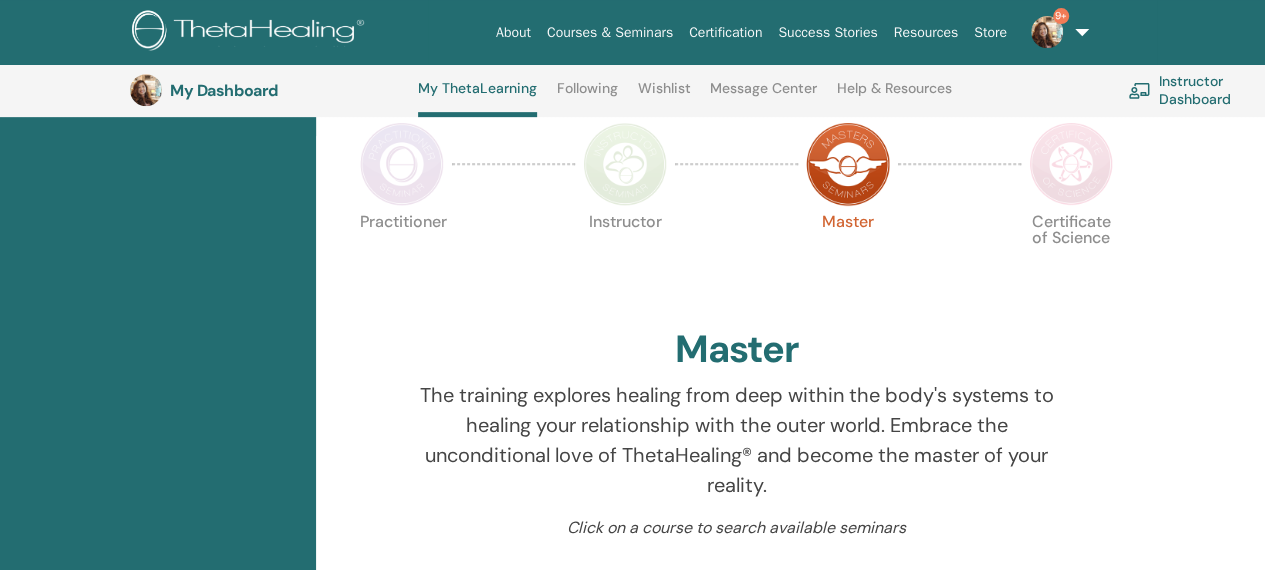 scroll, scrollTop: 452, scrollLeft: 0, axis: vertical 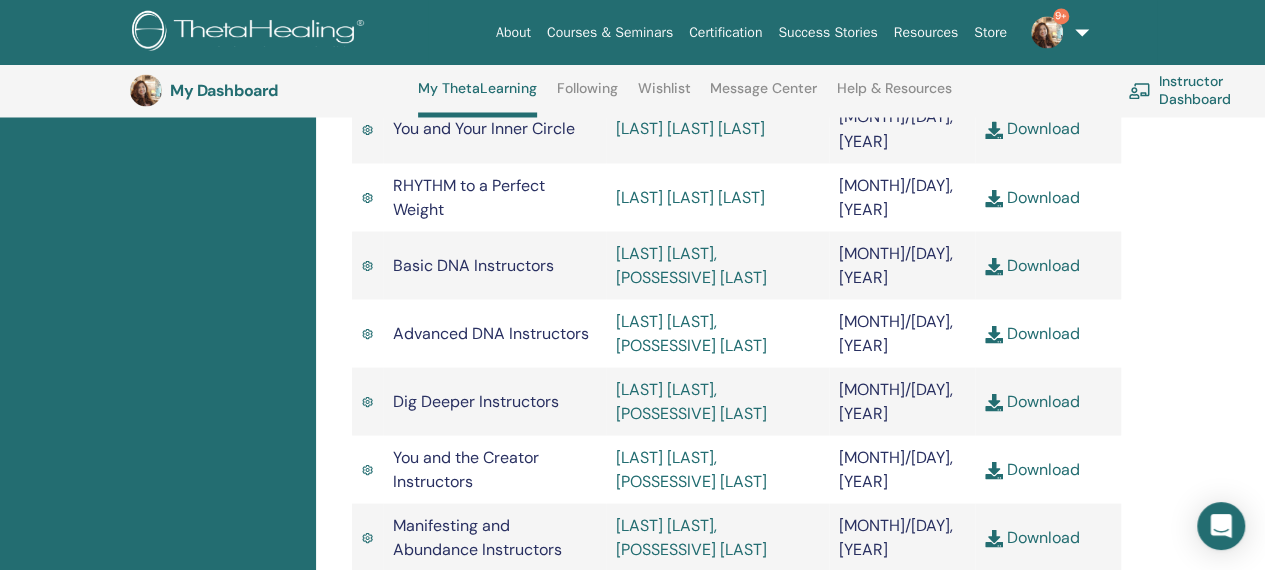 click on "Download" at bounding box center (1032, 536) 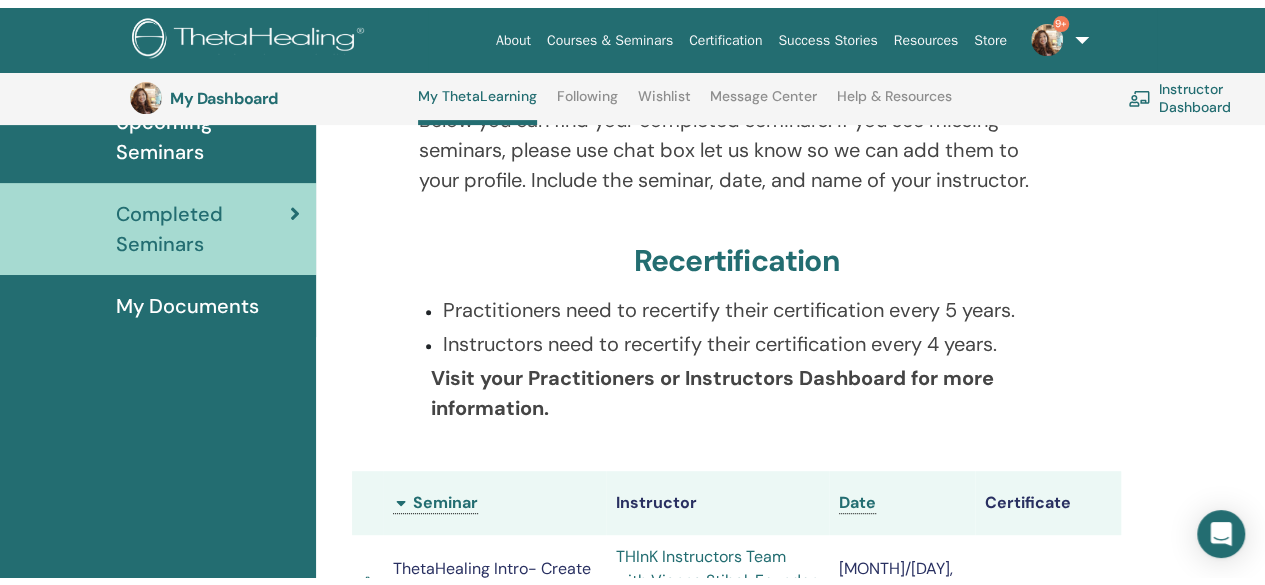 scroll, scrollTop: 0, scrollLeft: 0, axis: both 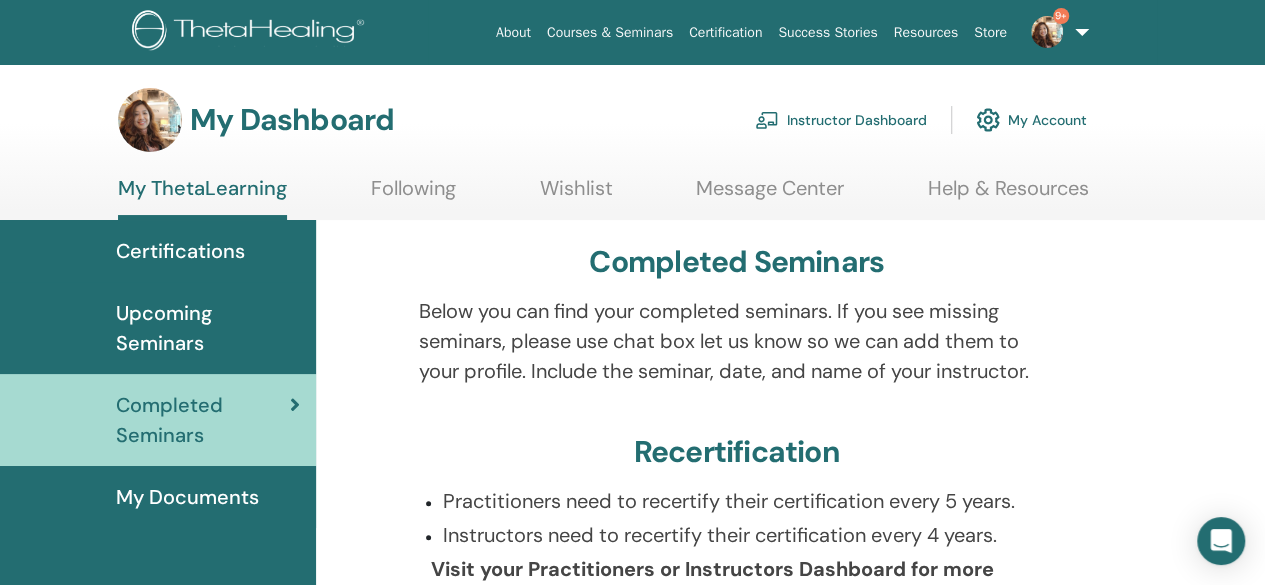 click on "My Documents" at bounding box center (187, 497) 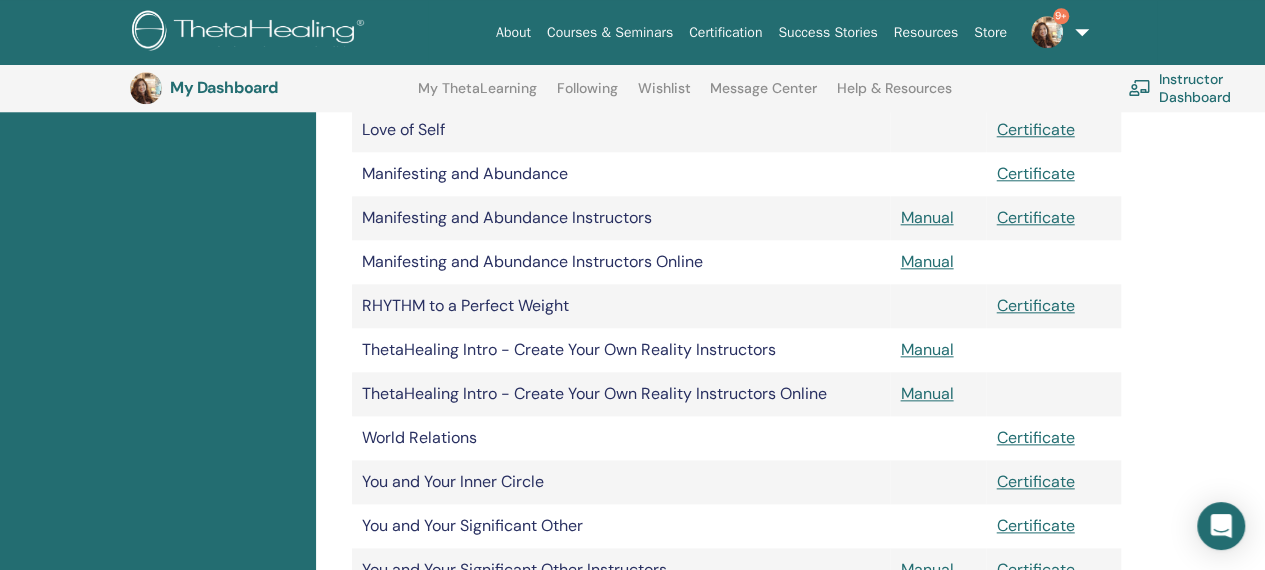 scroll, scrollTop: 947, scrollLeft: 0, axis: vertical 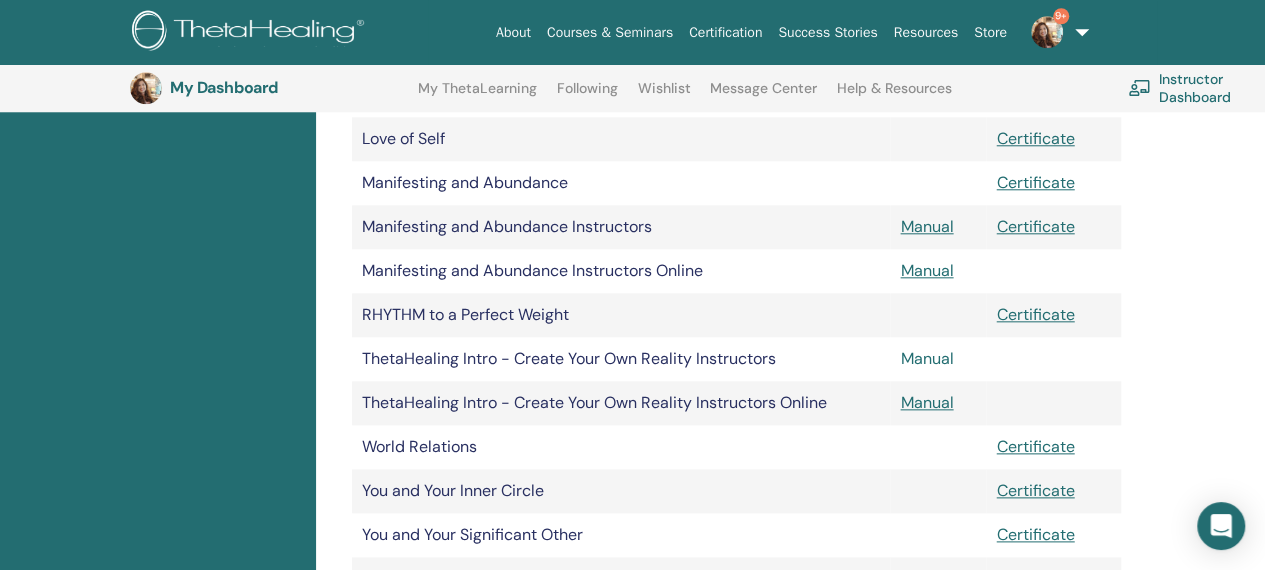 click on "Manual" at bounding box center (926, 358) 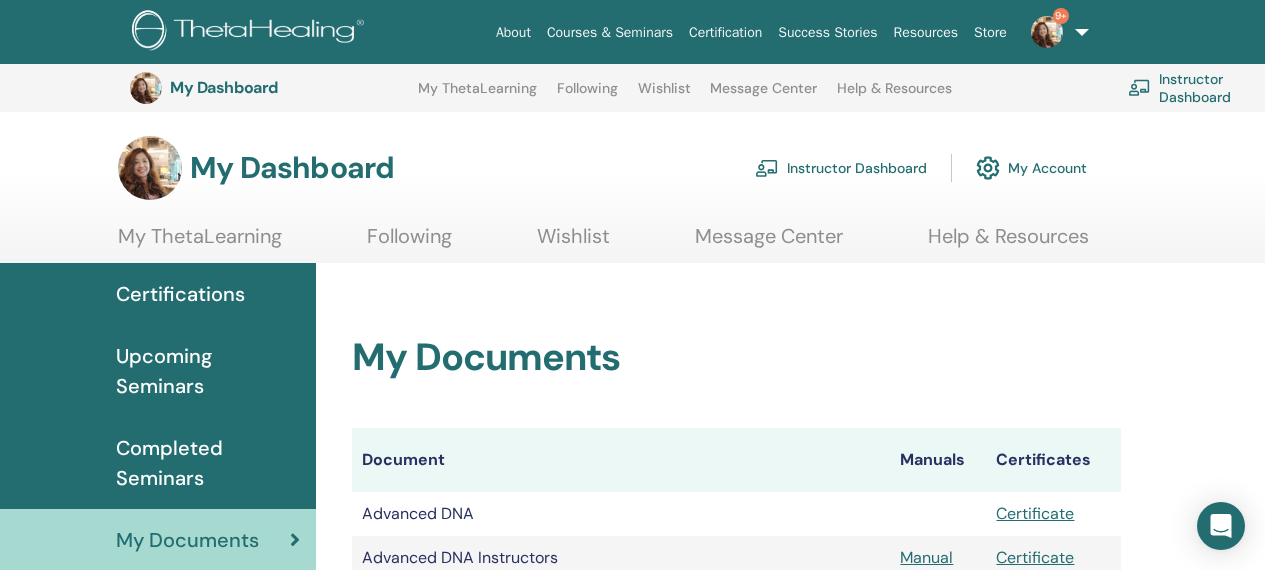 scroll, scrollTop: 947, scrollLeft: 0, axis: vertical 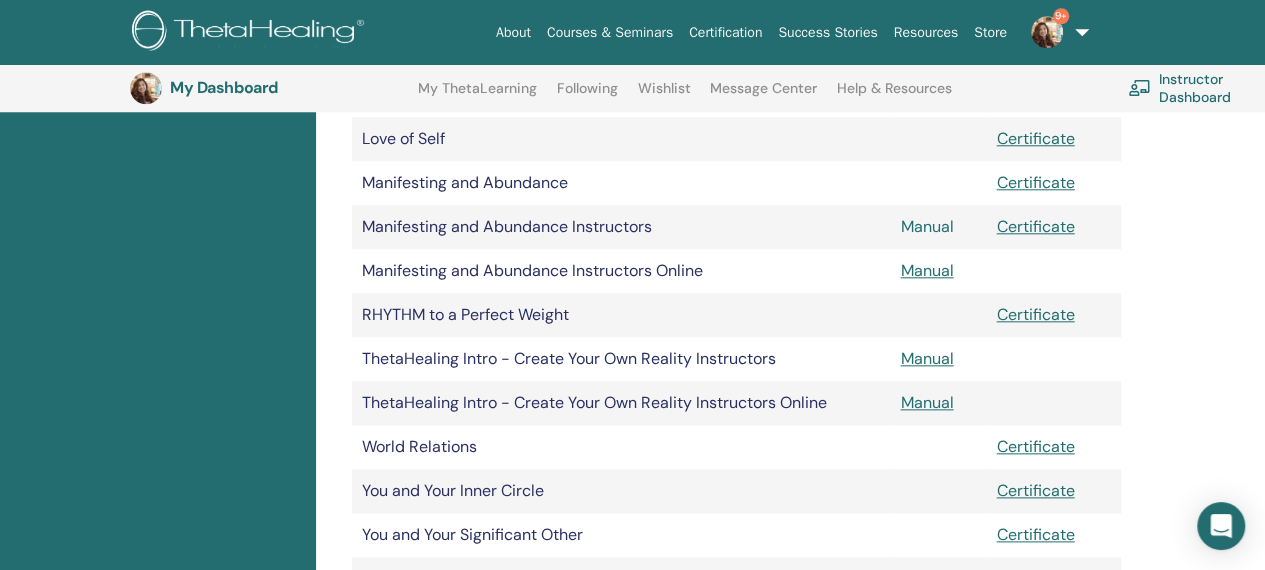 click on "Manual" at bounding box center (926, 226) 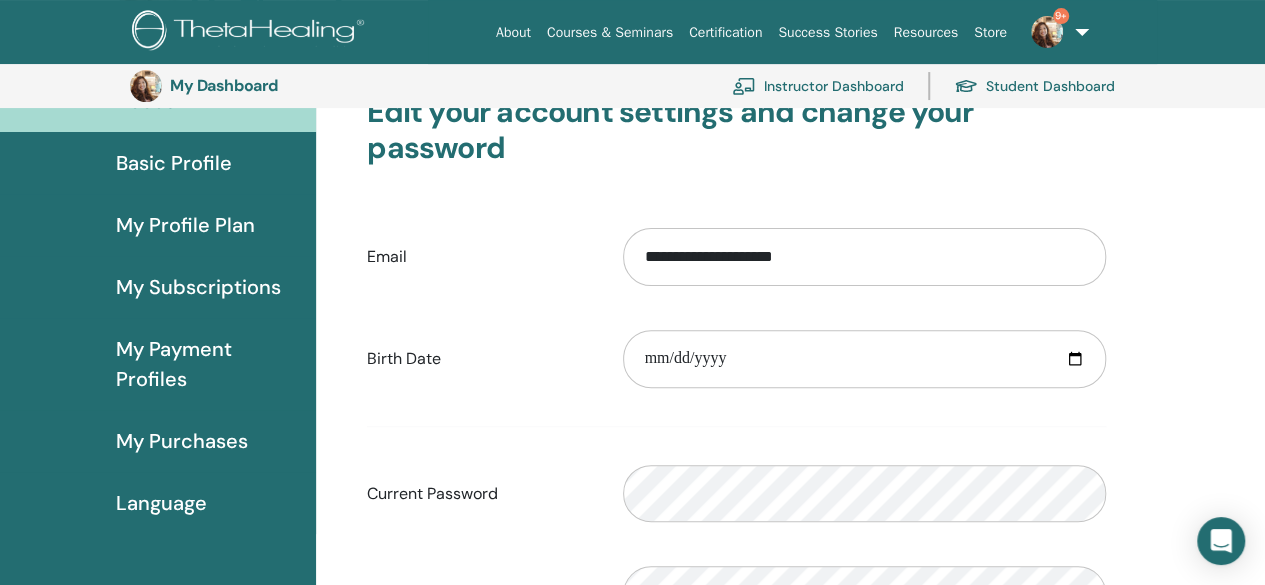scroll, scrollTop: 0, scrollLeft: 0, axis: both 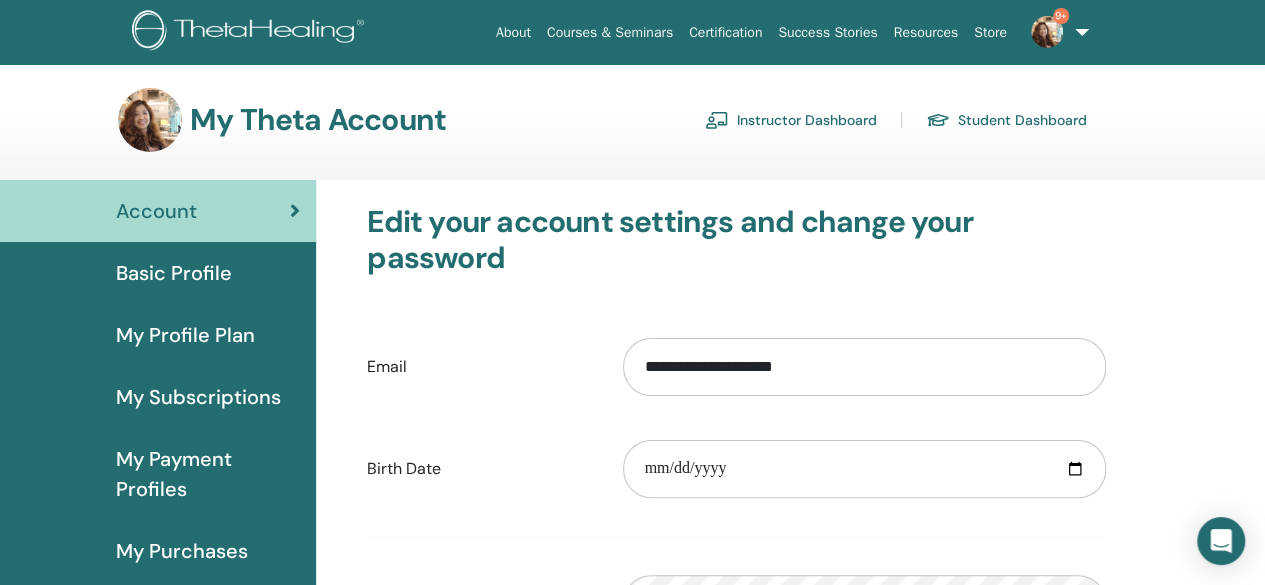 click on "Student Dashboard" at bounding box center [1006, 120] 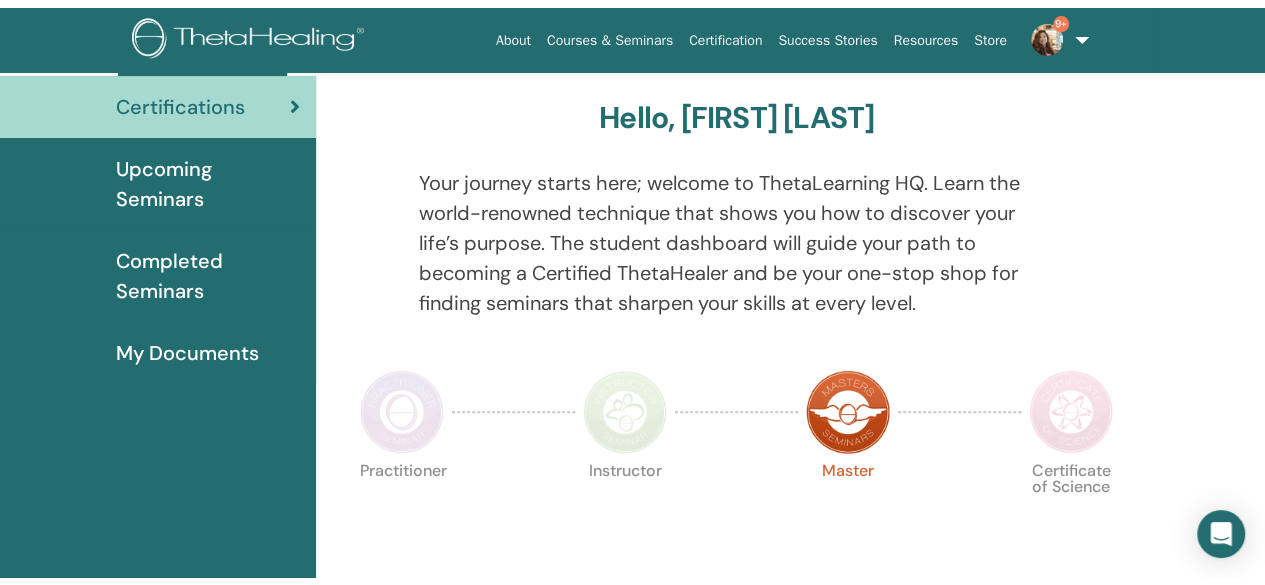 scroll, scrollTop: 0, scrollLeft: 0, axis: both 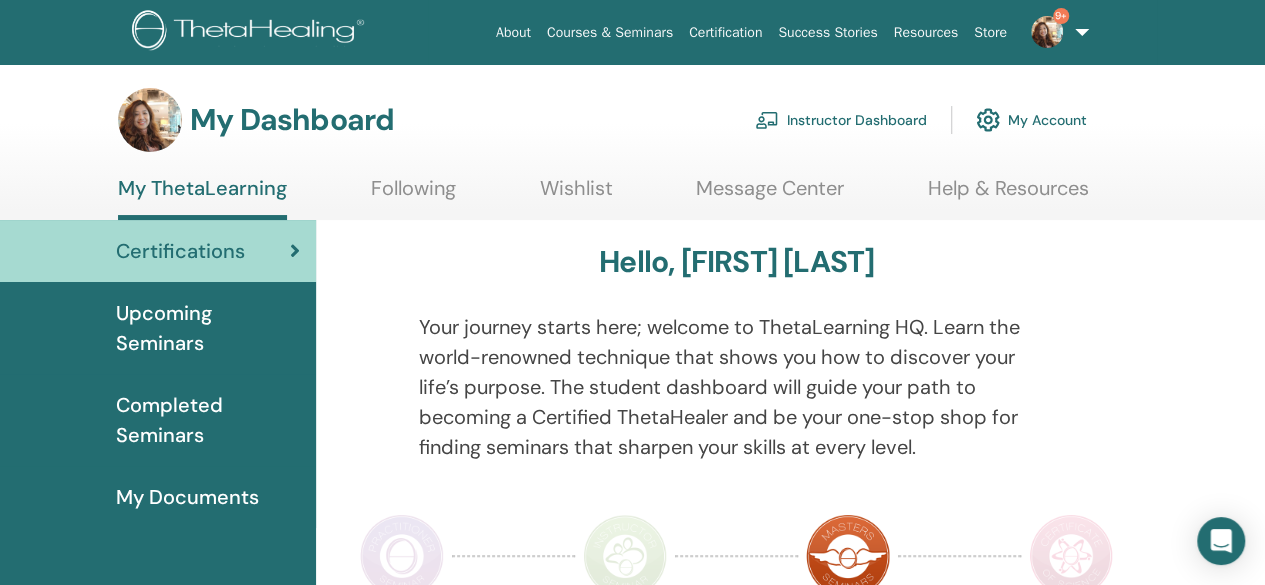 click on "Instructor Dashboard" at bounding box center [841, 120] 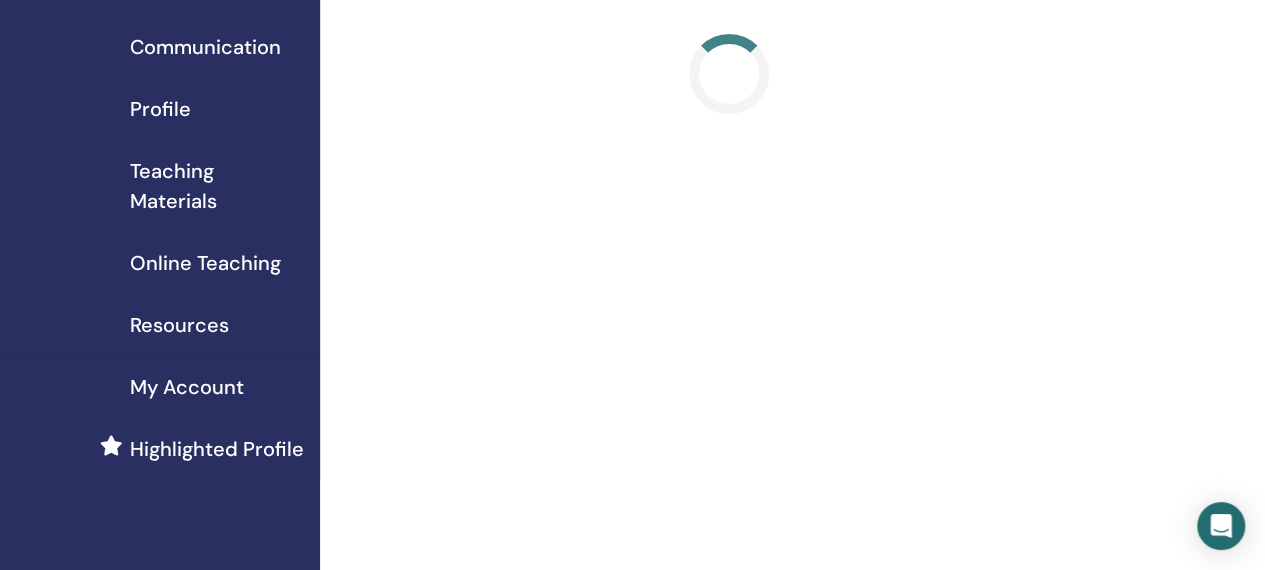 scroll, scrollTop: 100, scrollLeft: 0, axis: vertical 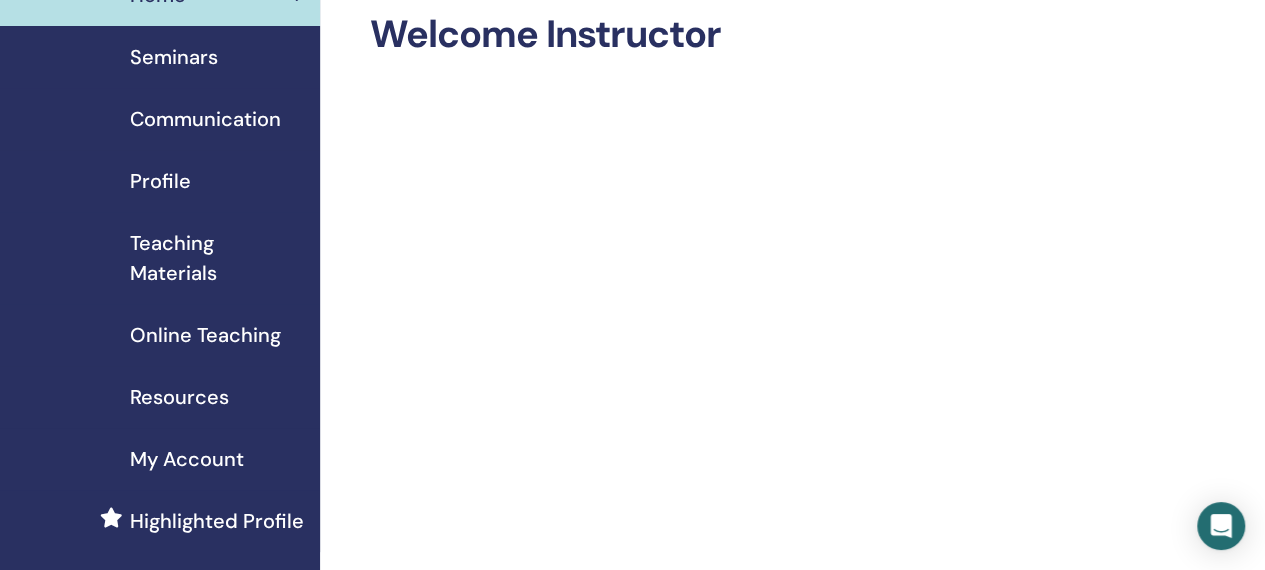 click on "Teaching Materials" at bounding box center [217, 258] 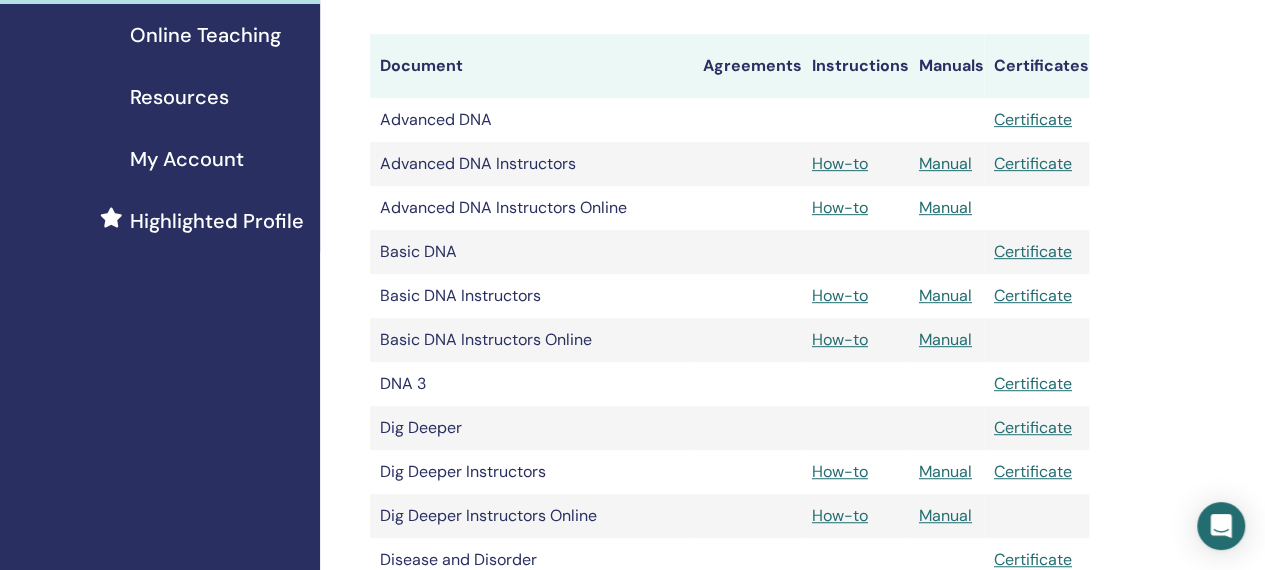 scroll, scrollTop: 900, scrollLeft: 0, axis: vertical 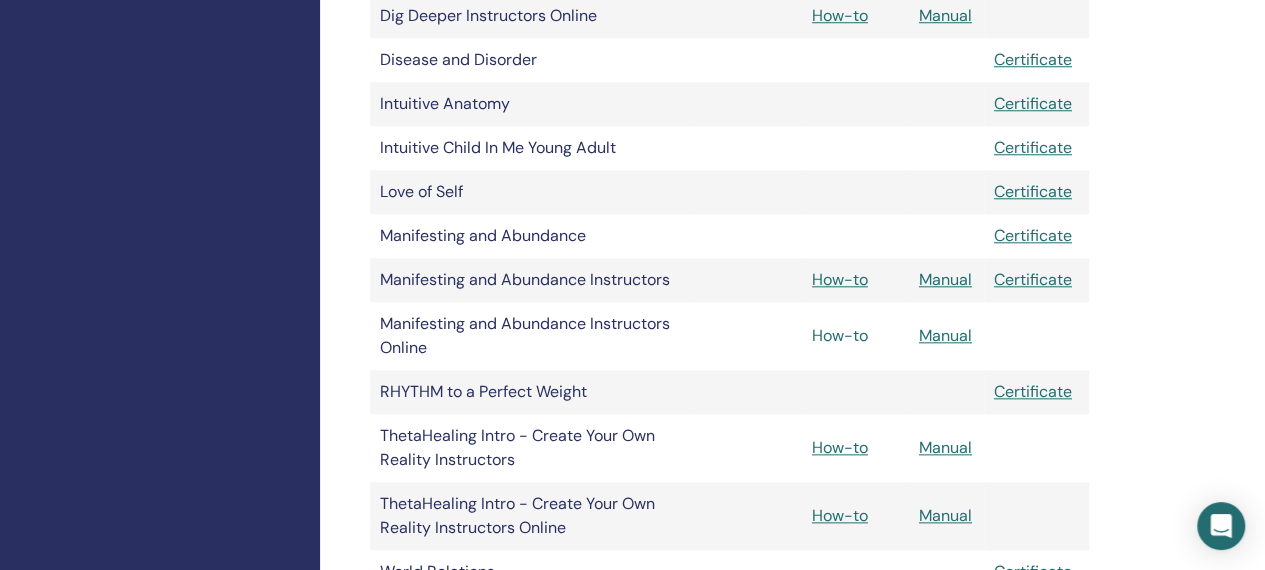 click on "How-to" at bounding box center [840, 335] 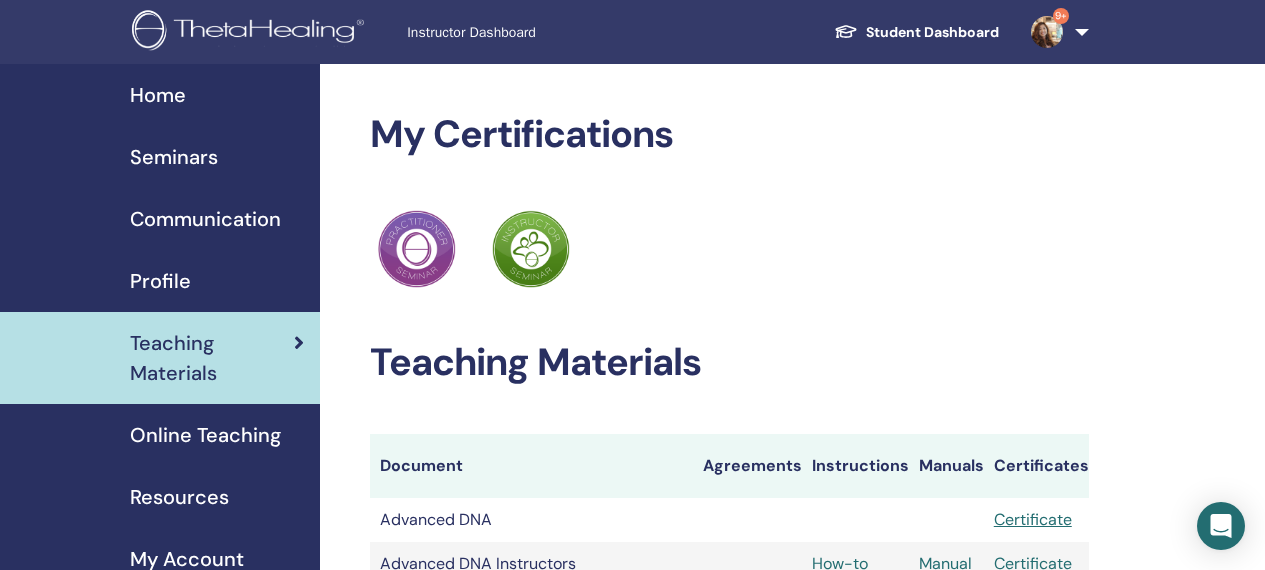 scroll, scrollTop: 900, scrollLeft: 0, axis: vertical 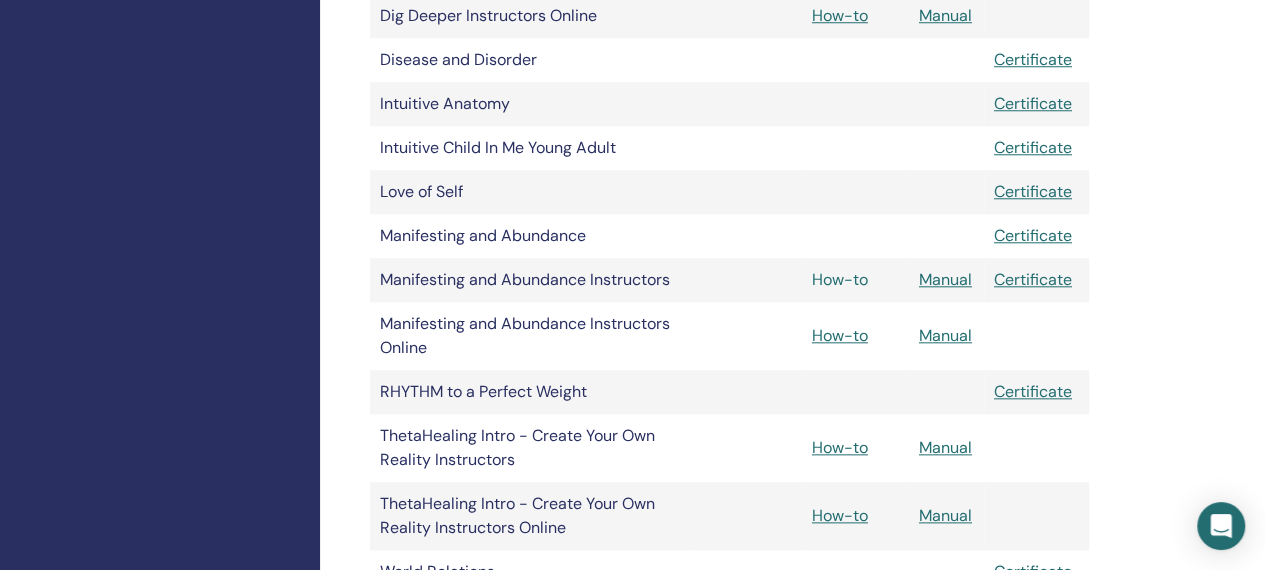 click on "How-to" at bounding box center (840, 279) 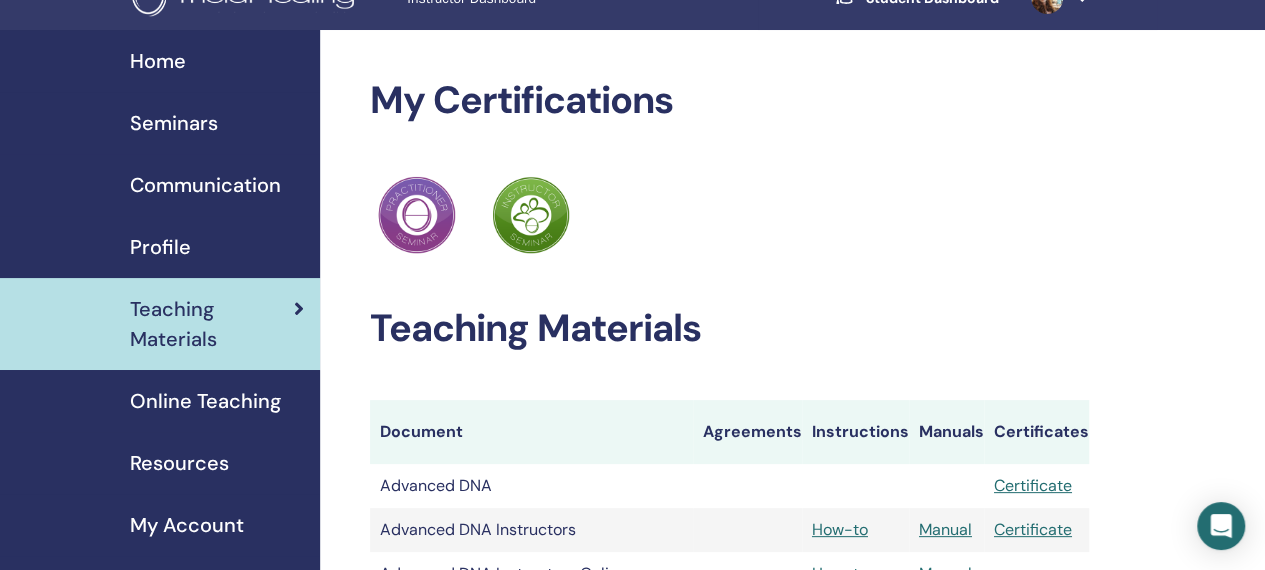 scroll, scrollTop: 0, scrollLeft: 0, axis: both 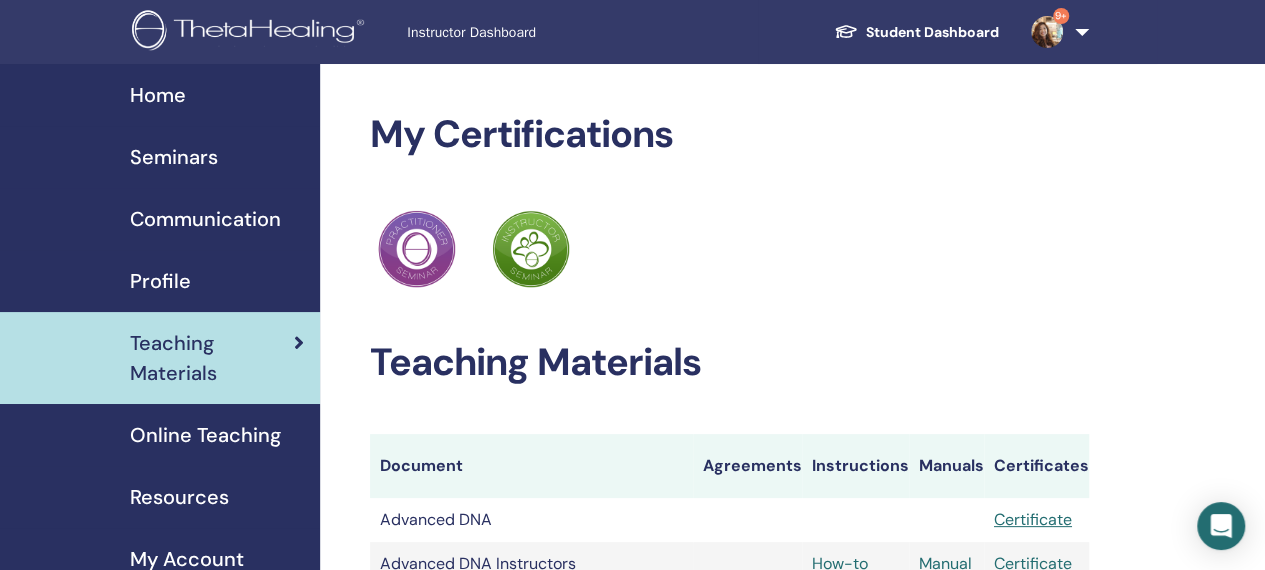 click on "Seminars" at bounding box center [174, 157] 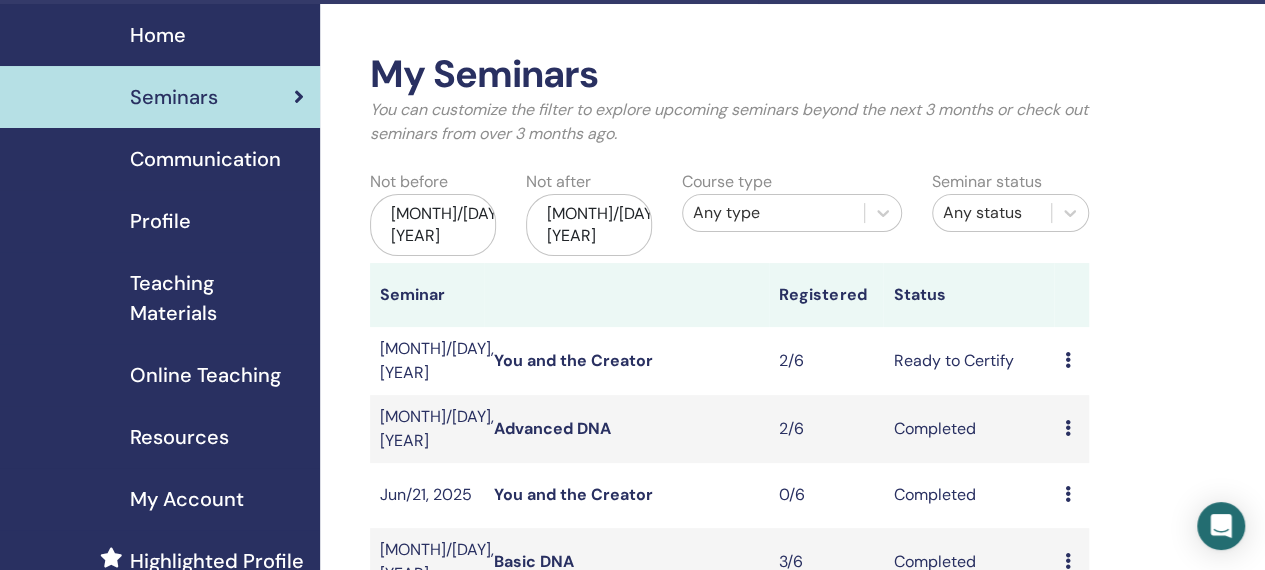 scroll, scrollTop: 0, scrollLeft: 0, axis: both 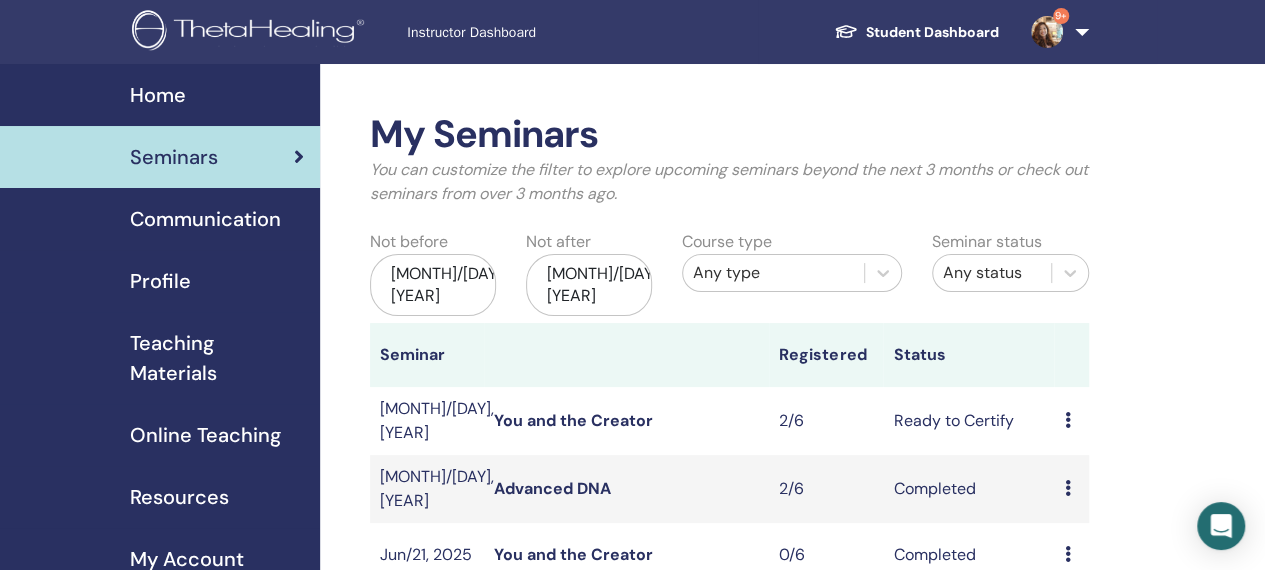 click on "Teaching Materials" at bounding box center (217, 358) 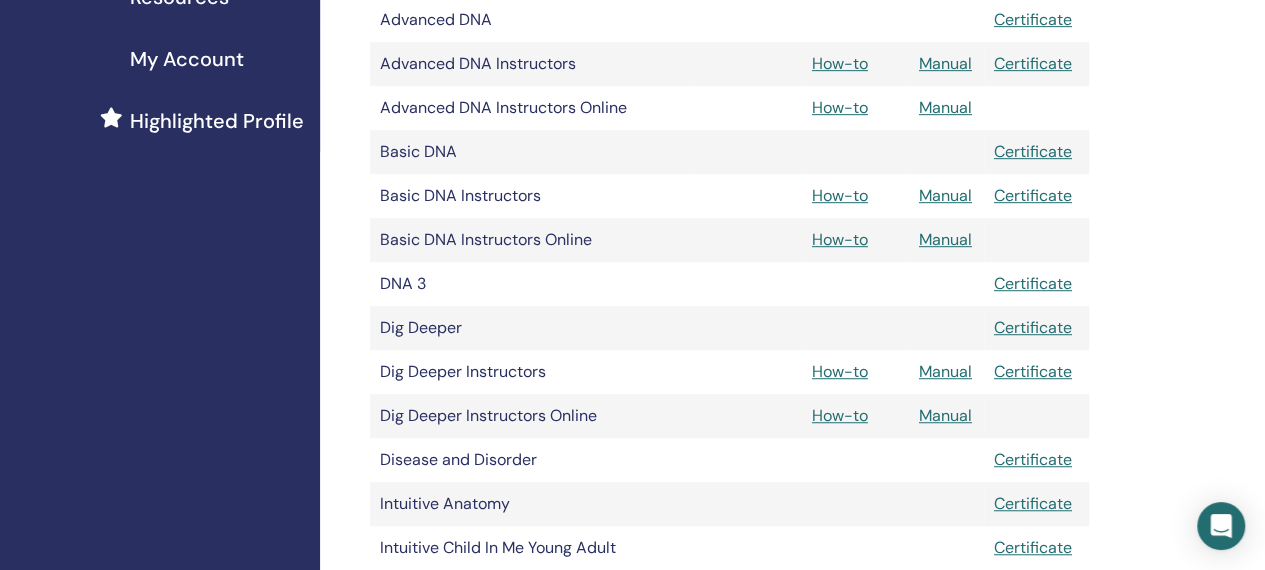 scroll, scrollTop: 100, scrollLeft: 0, axis: vertical 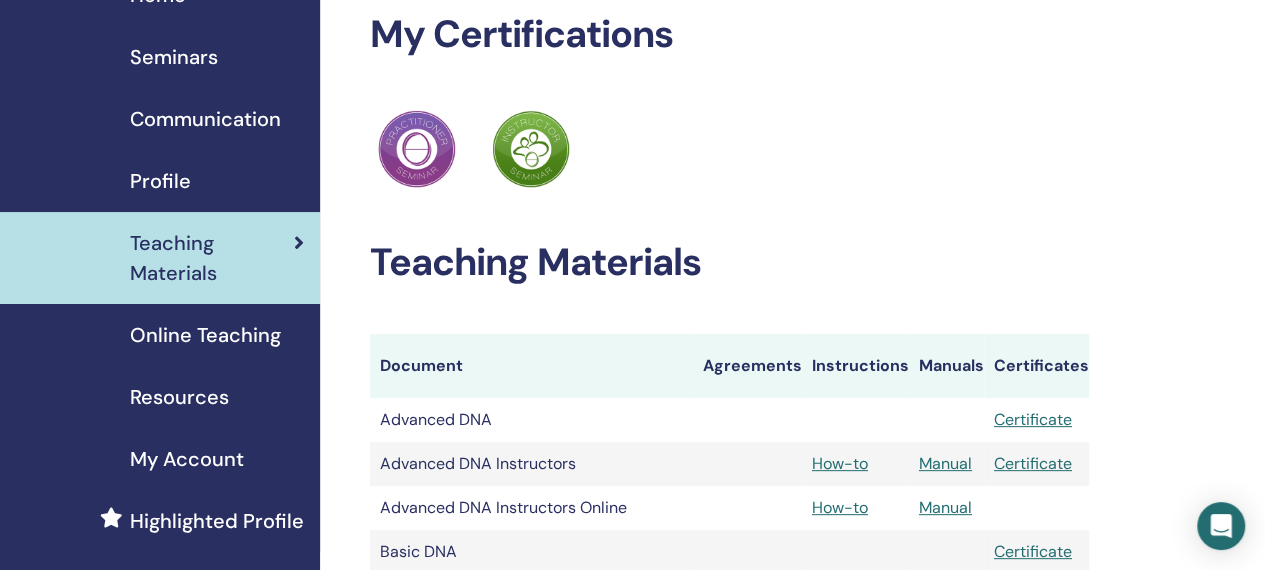 click on "Resources" at bounding box center [179, 397] 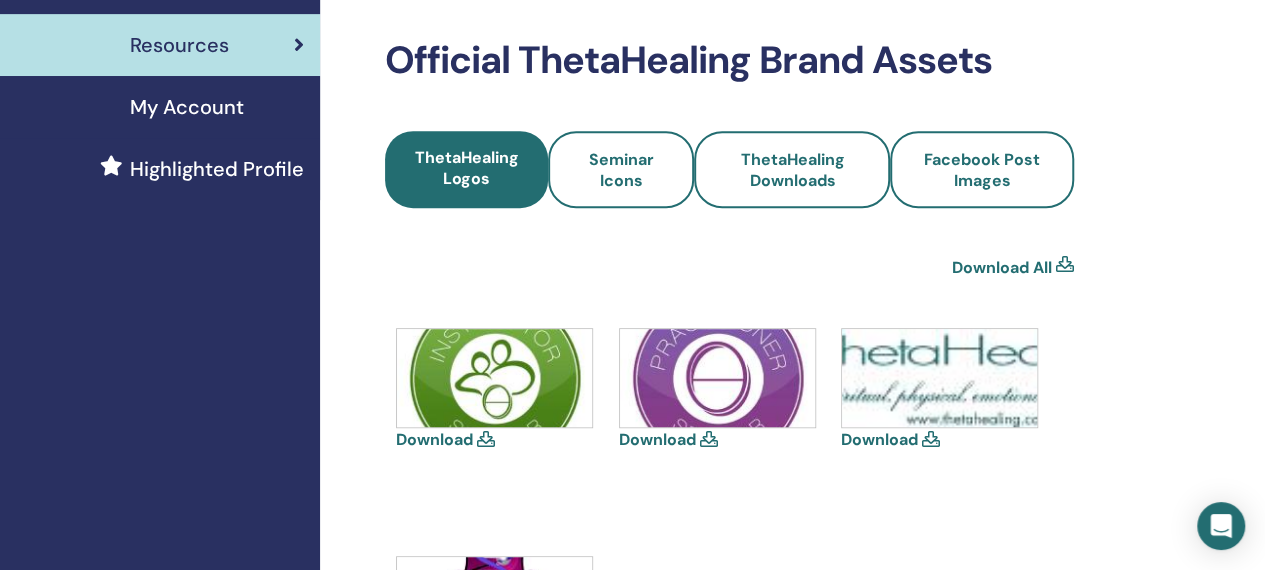 scroll, scrollTop: 200, scrollLeft: 0, axis: vertical 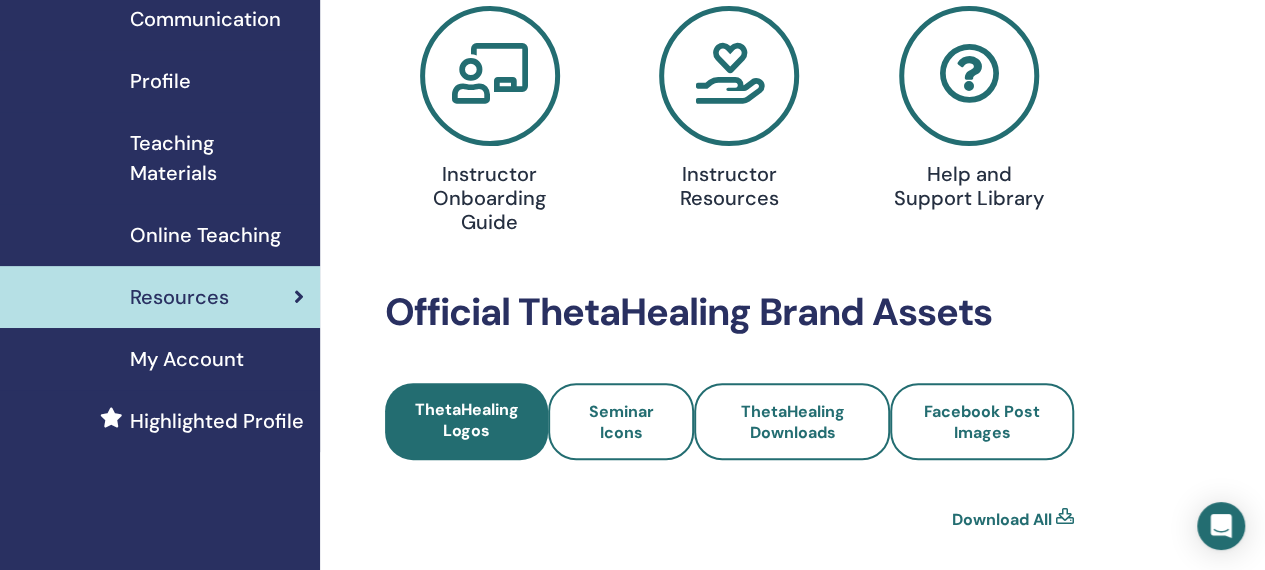 click on "My Account" at bounding box center [187, 359] 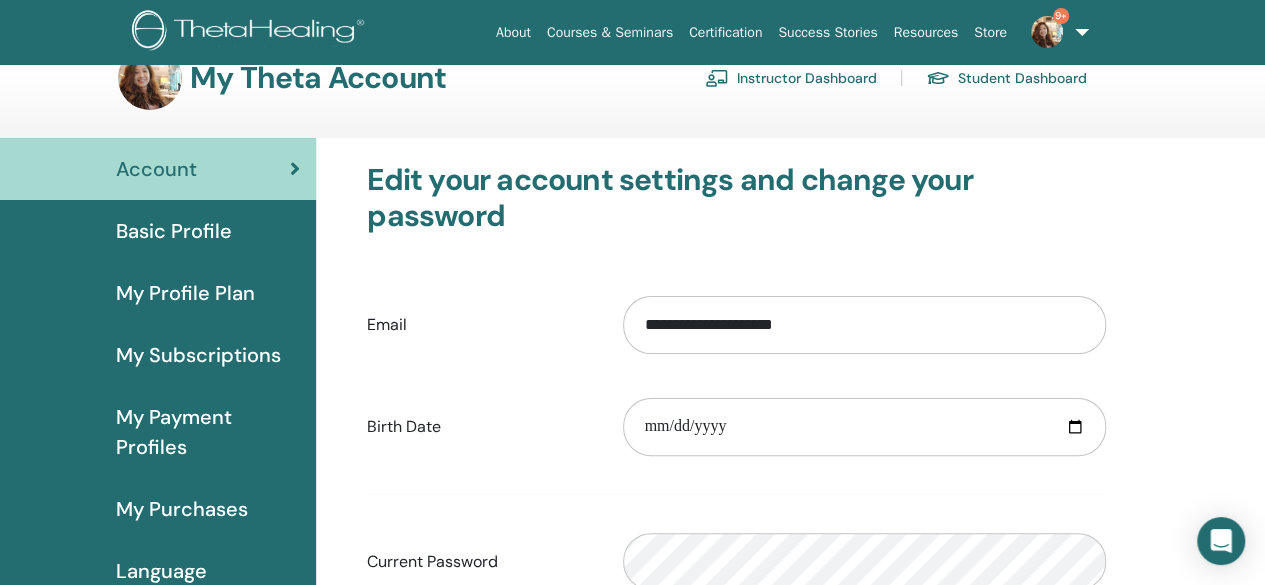 scroll, scrollTop: 0, scrollLeft: 0, axis: both 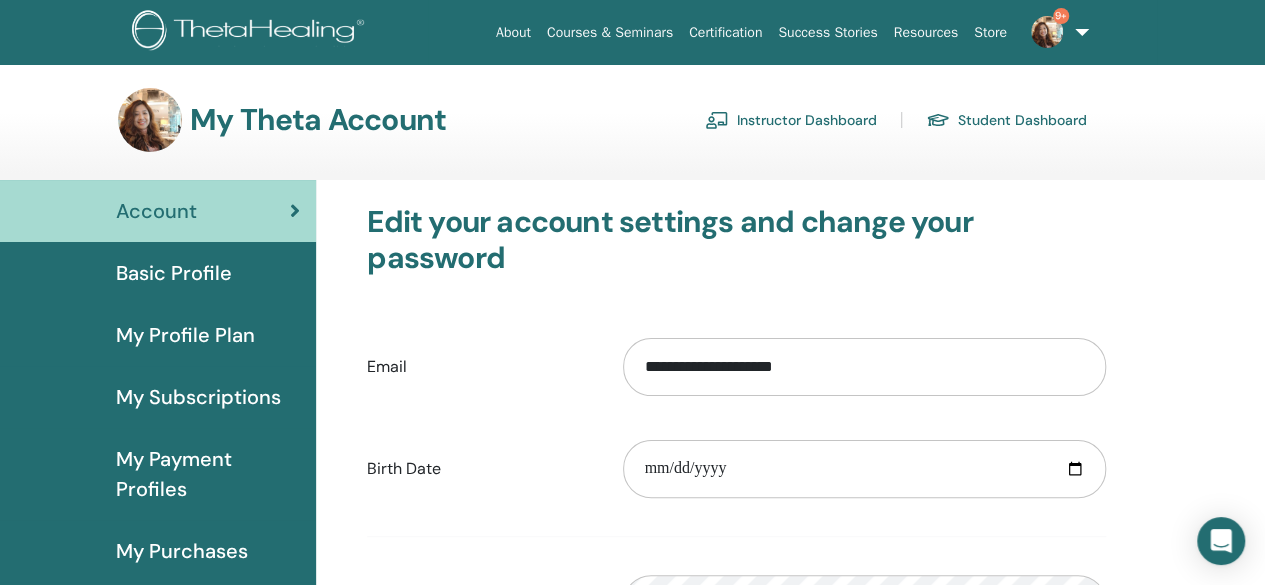 click on "Student Dashboard" at bounding box center (1006, 120) 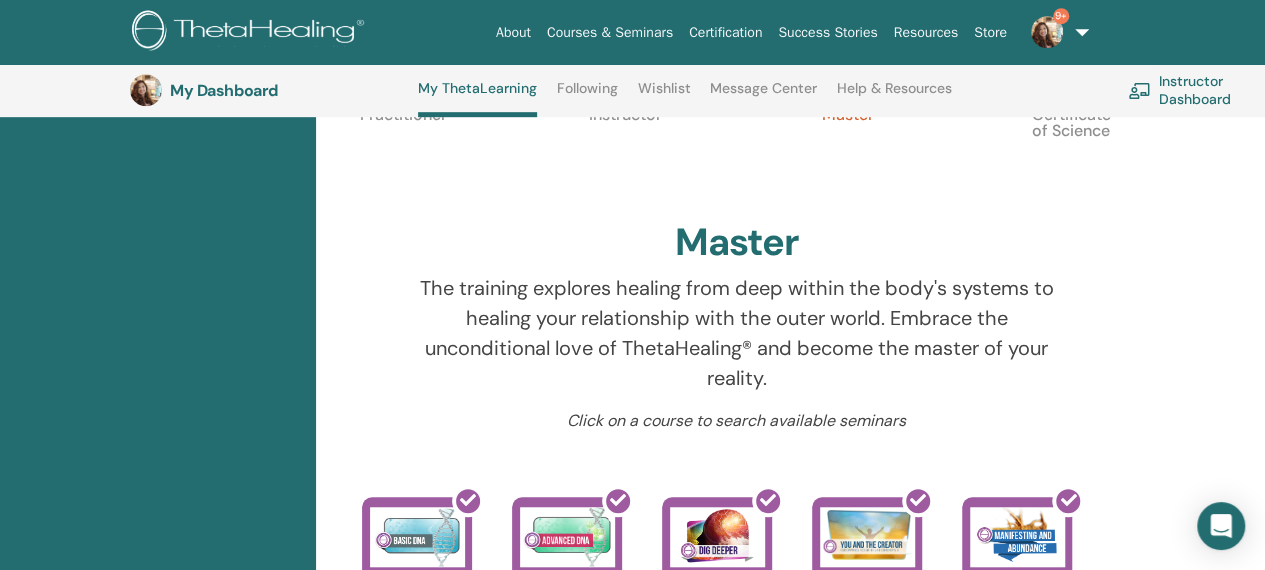 scroll, scrollTop: 152, scrollLeft: 0, axis: vertical 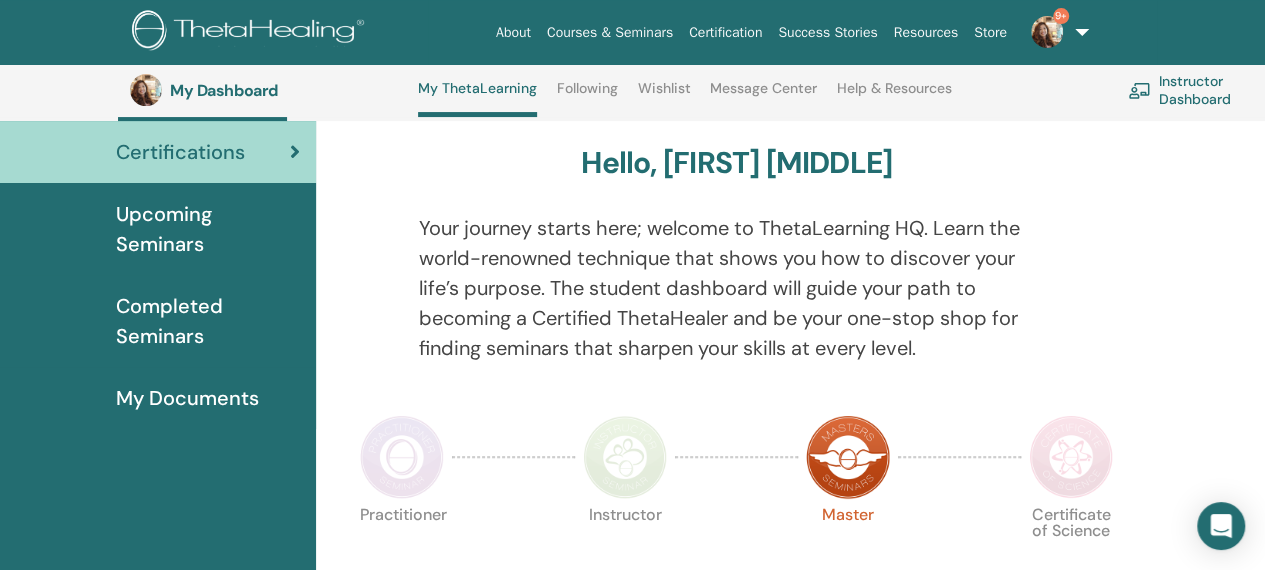 click on "Completed Seminars" at bounding box center (208, 321) 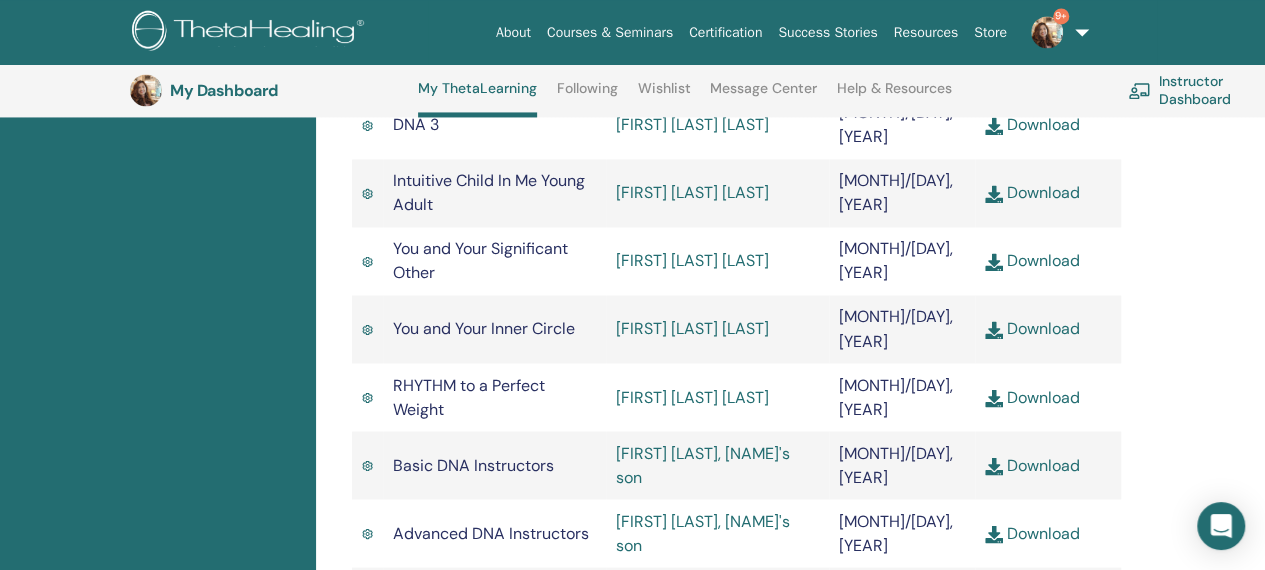 scroll, scrollTop: 1652, scrollLeft: 0, axis: vertical 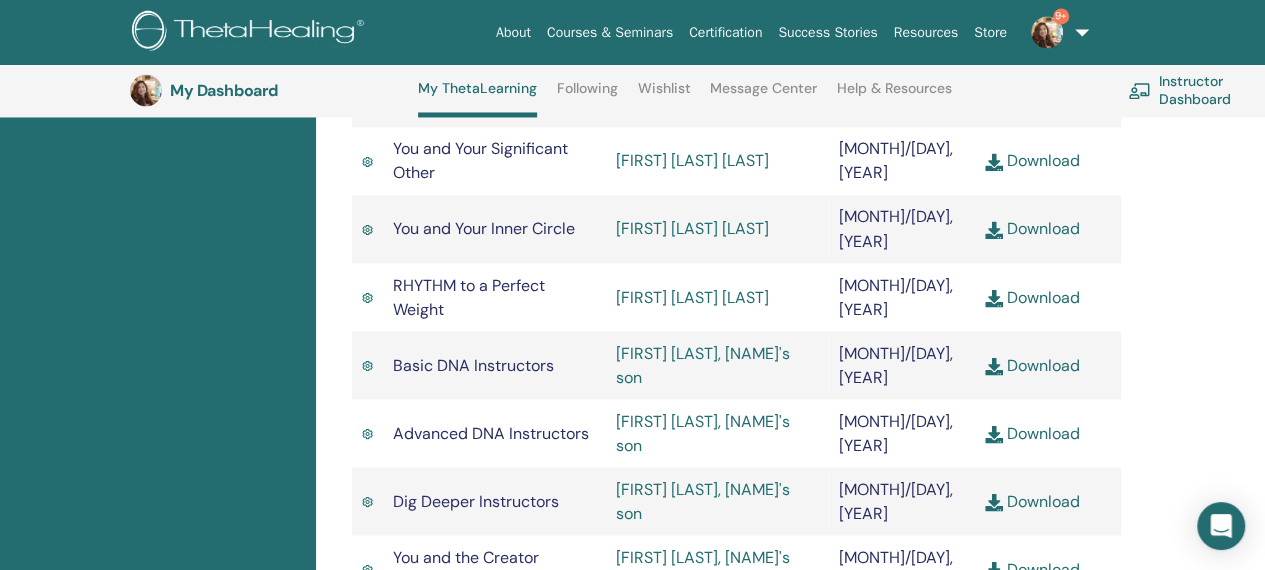 drag, startPoint x: 392, startPoint y: 431, endPoint x: 475, endPoint y: 454, distance: 86.127815 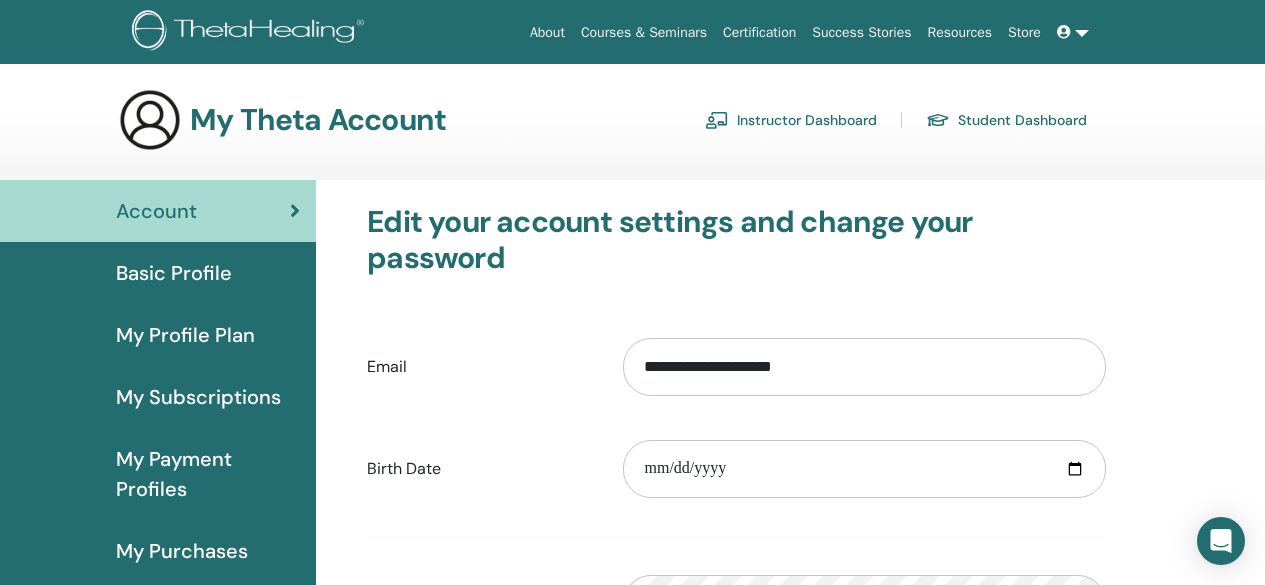 scroll, scrollTop: 0, scrollLeft: 0, axis: both 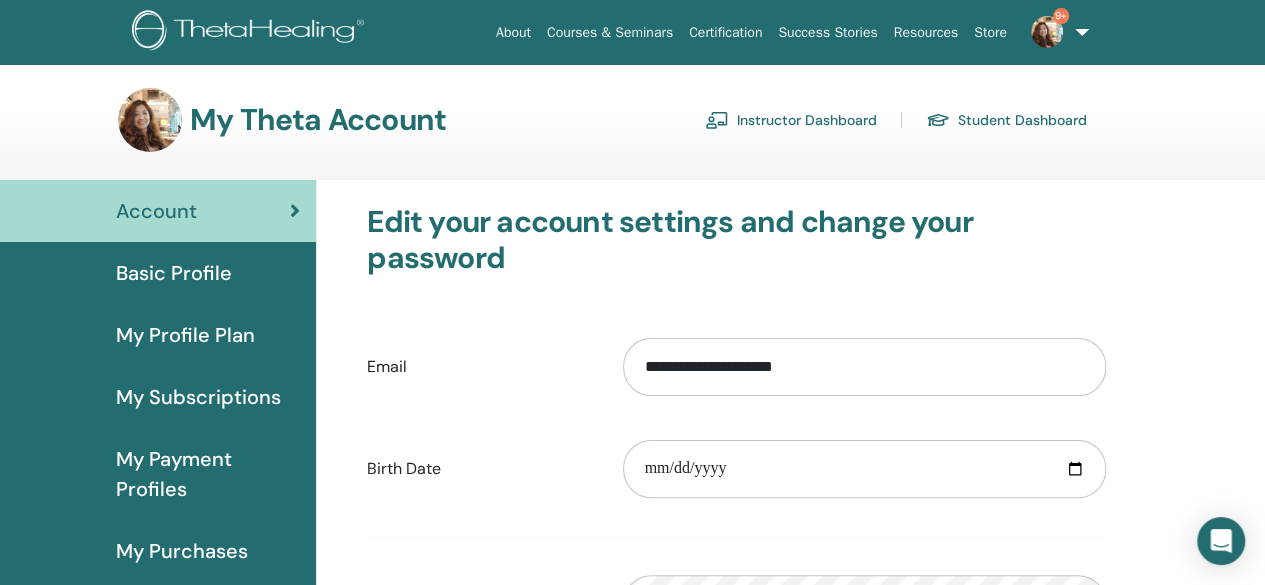click on "Instructor Dashboard" at bounding box center [791, 120] 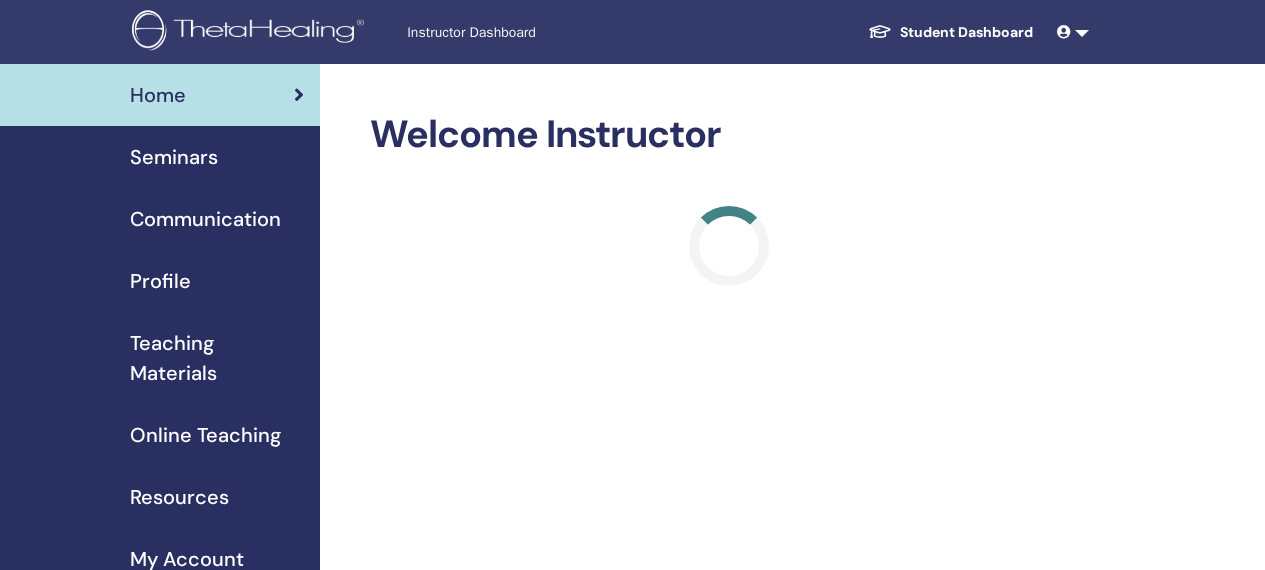 scroll, scrollTop: 0, scrollLeft: 0, axis: both 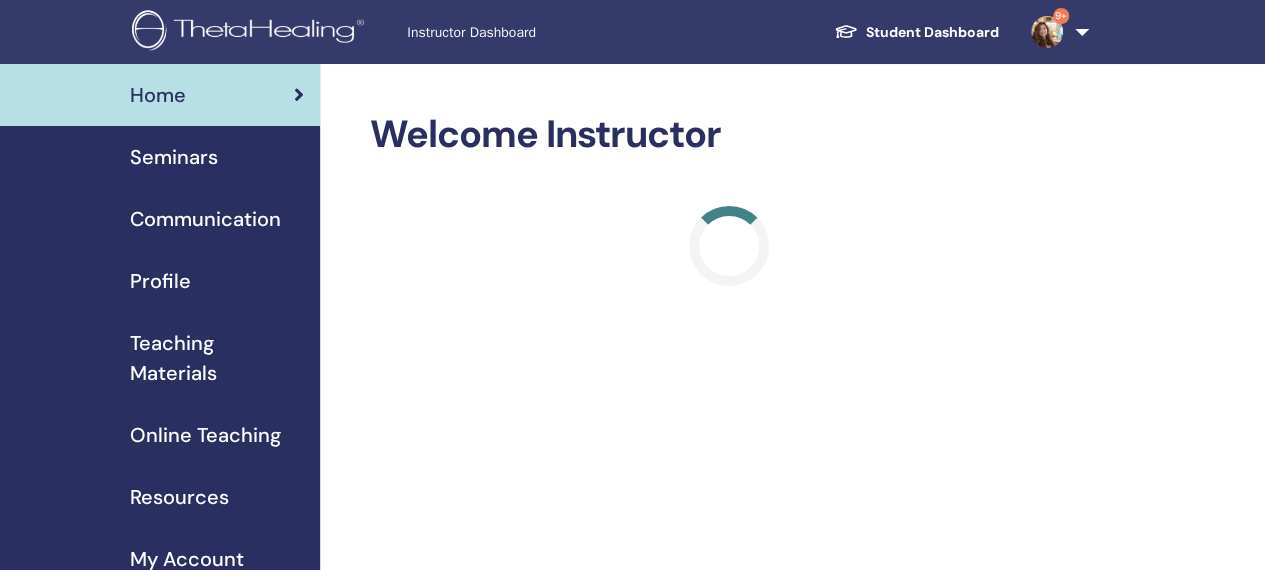 click on "Seminars" at bounding box center (174, 157) 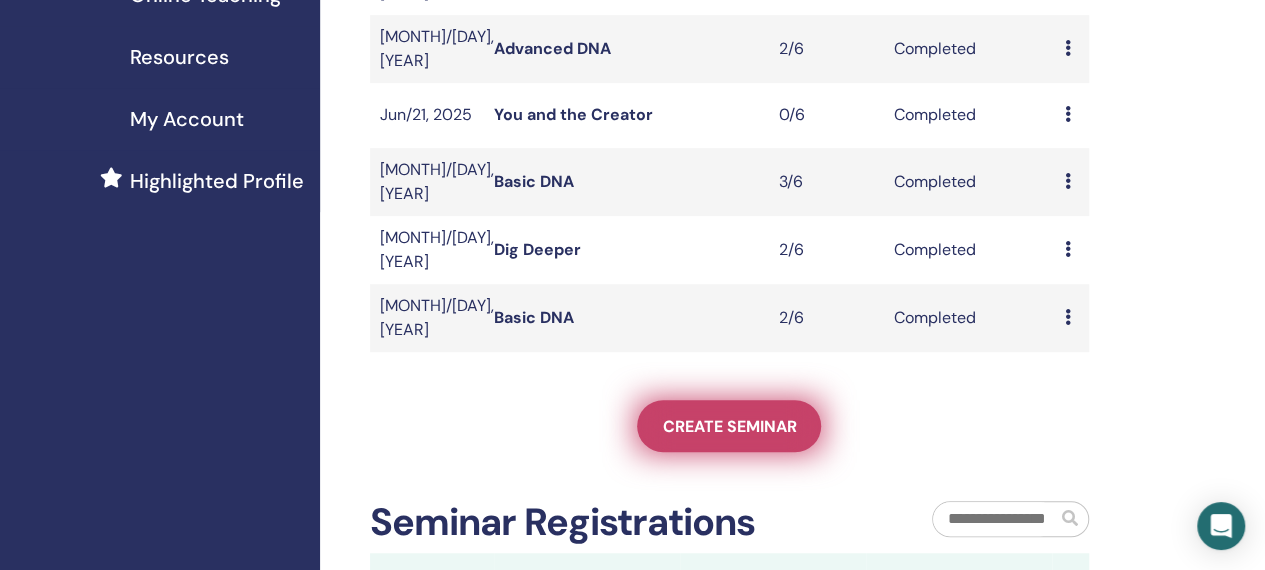 scroll, scrollTop: 500, scrollLeft: 0, axis: vertical 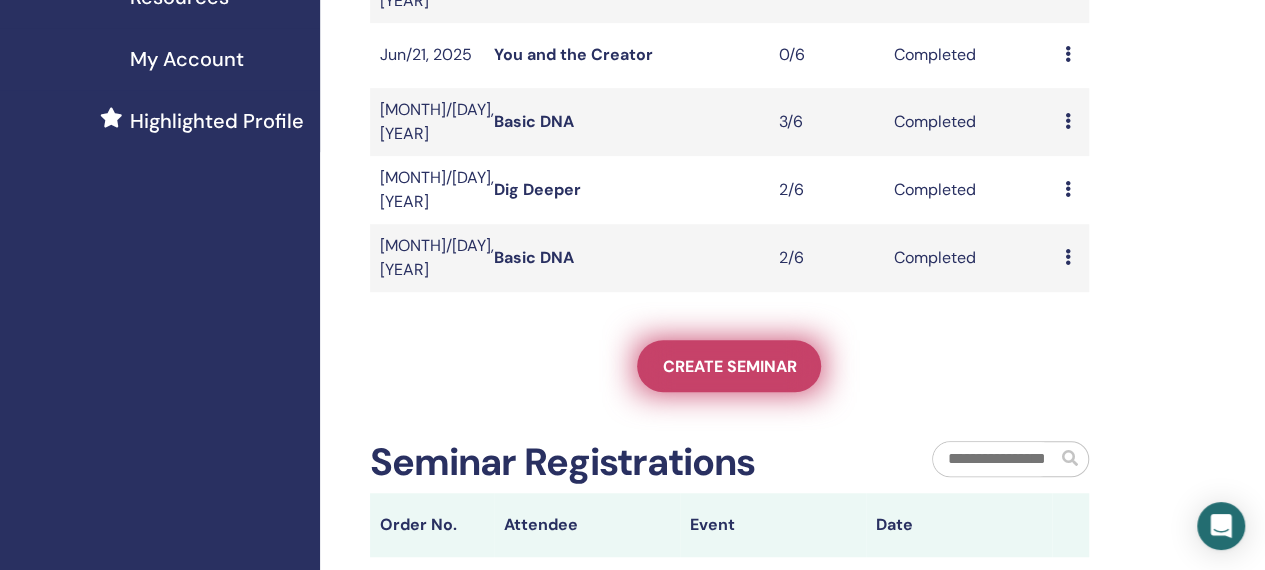 click on "Create seminar" at bounding box center (729, 366) 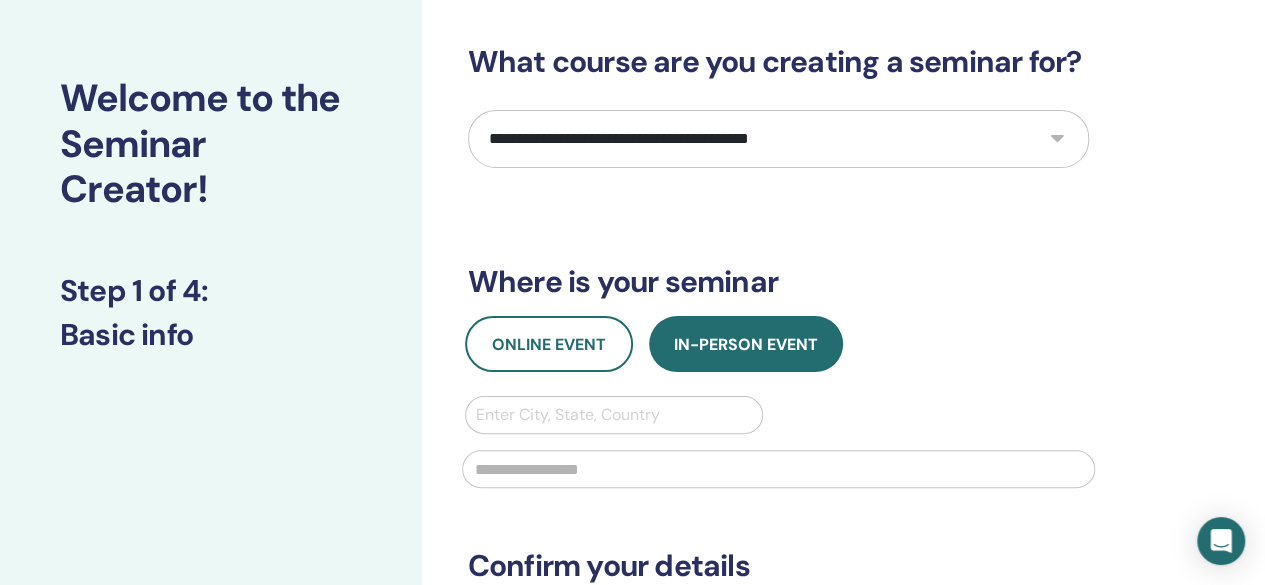 scroll, scrollTop: 100, scrollLeft: 0, axis: vertical 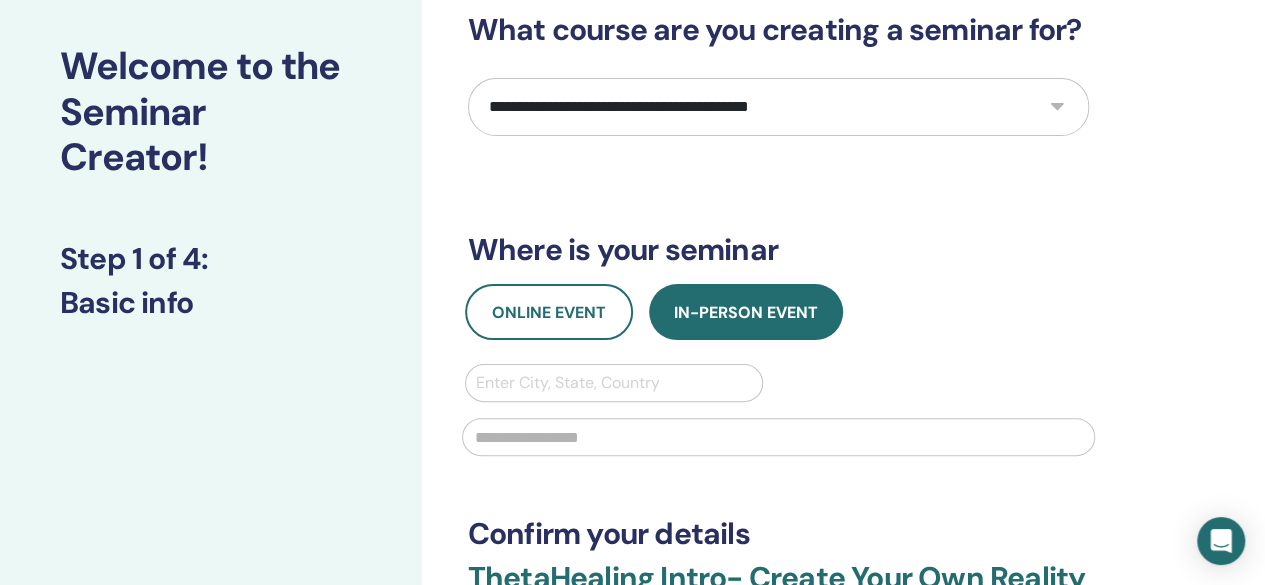 click on "**********" at bounding box center (778, 107) 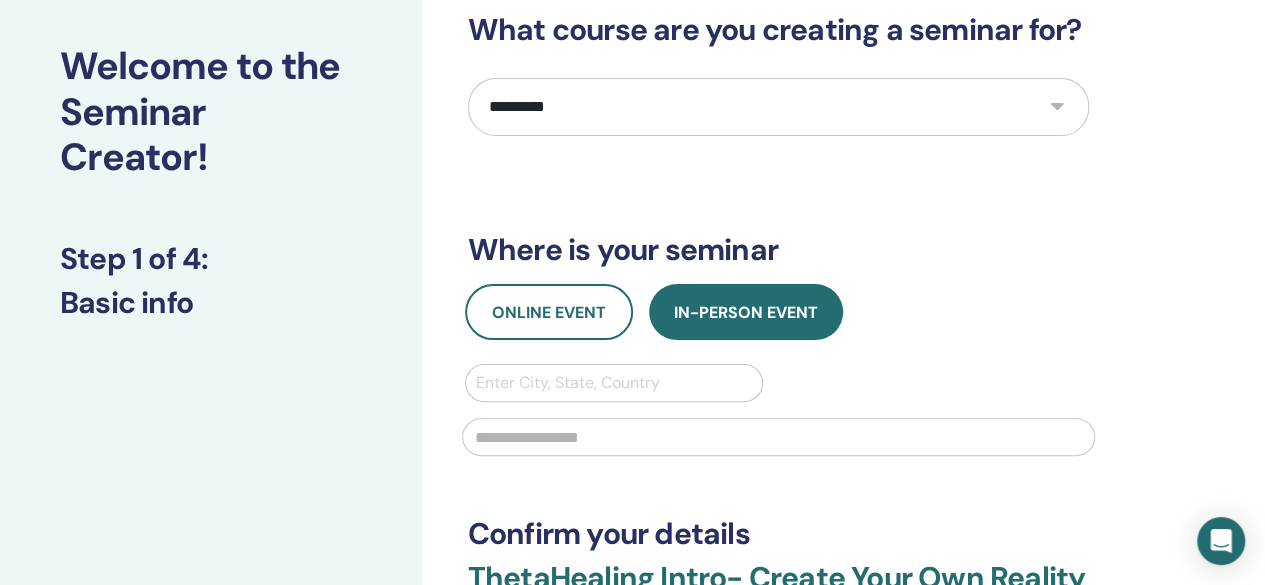 click on "**********" at bounding box center [778, 107] 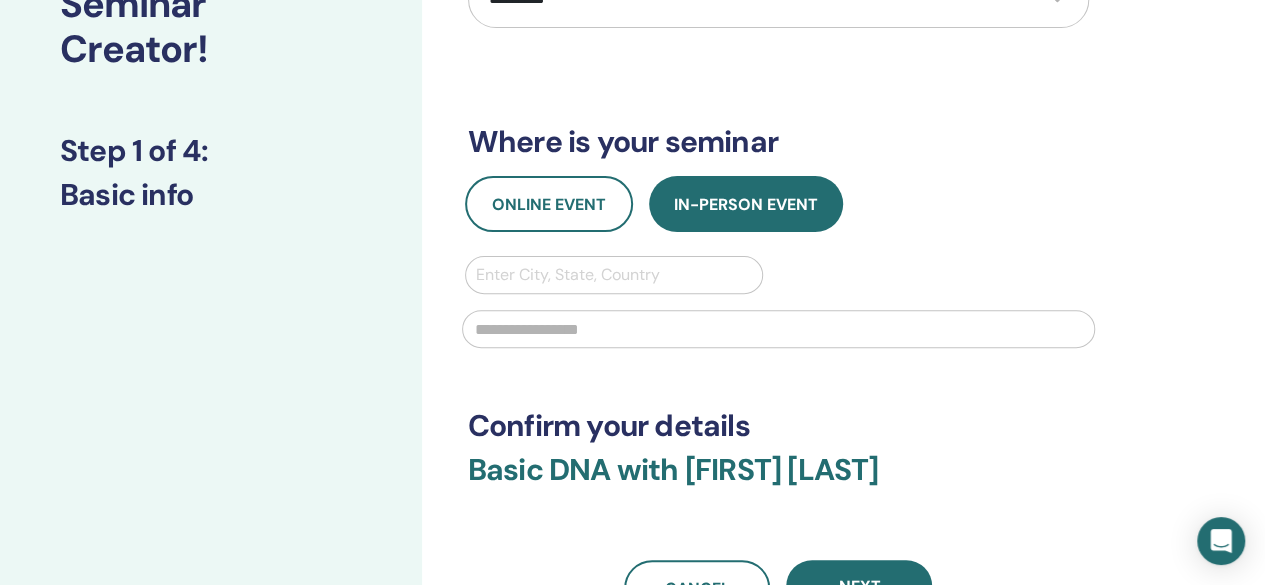 scroll, scrollTop: 300, scrollLeft: 0, axis: vertical 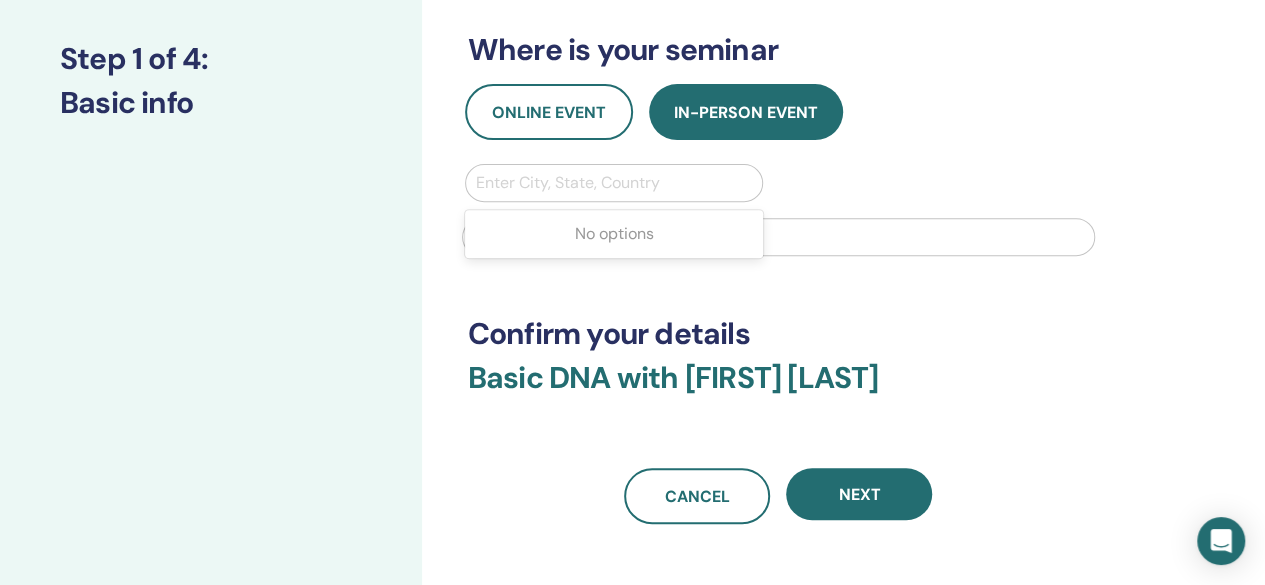 click at bounding box center [614, 183] 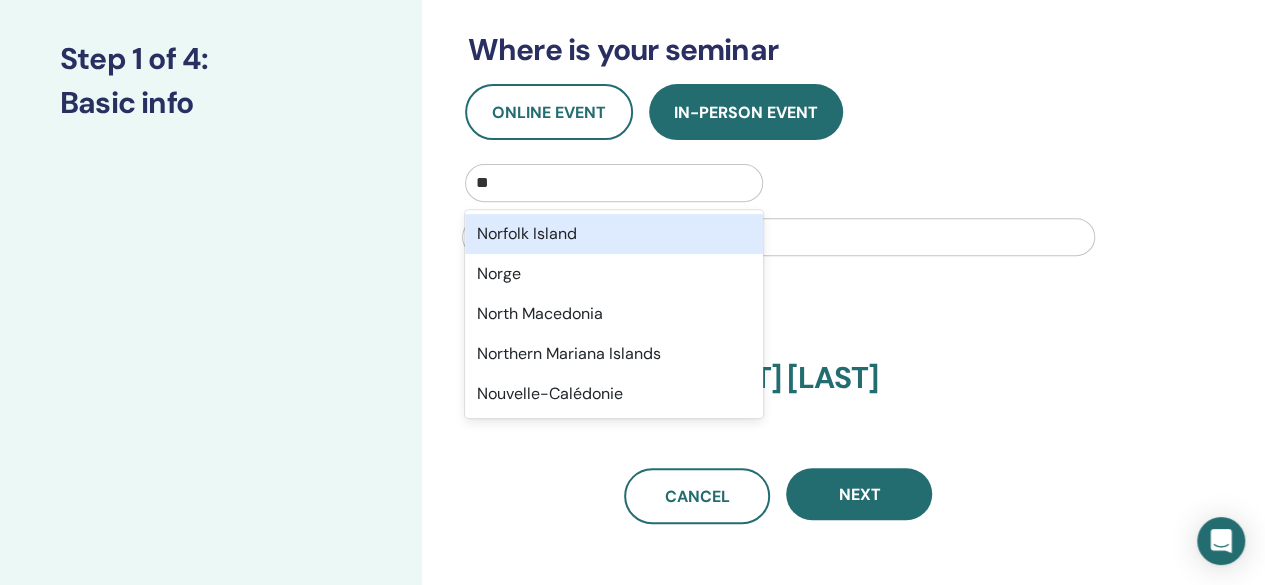 type on "*" 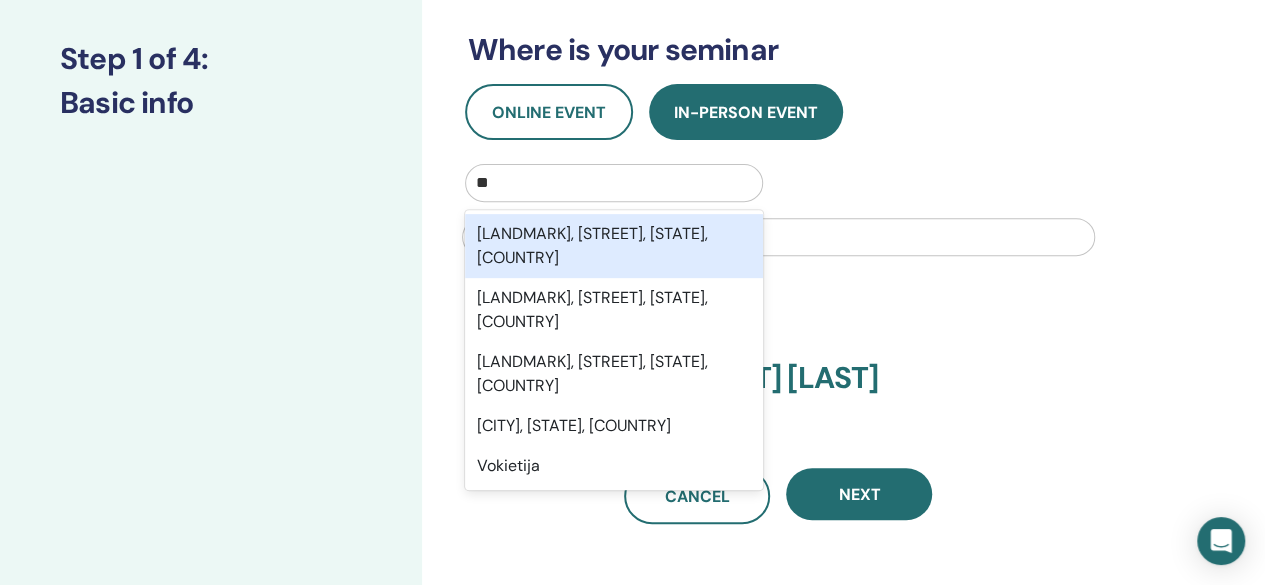type on "*" 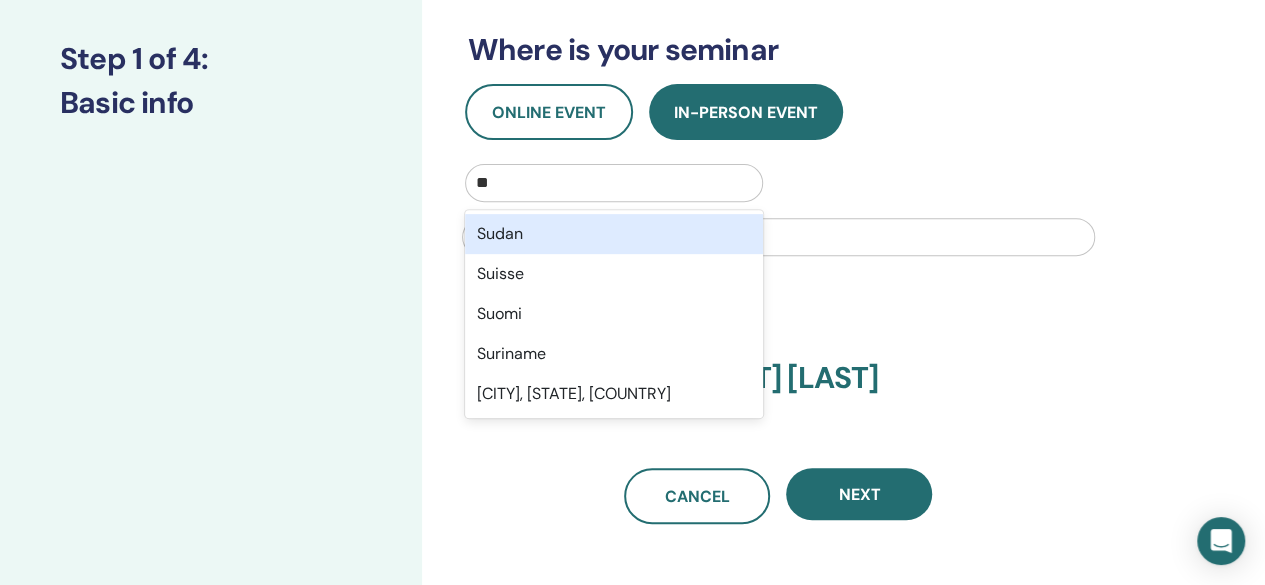 type on "*" 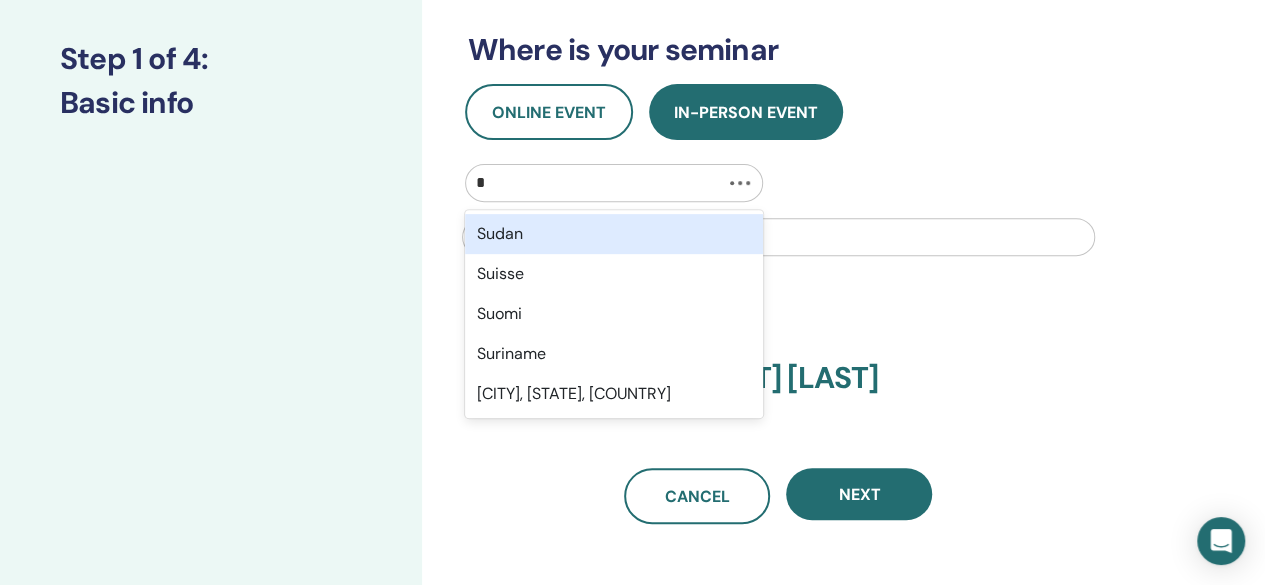 type 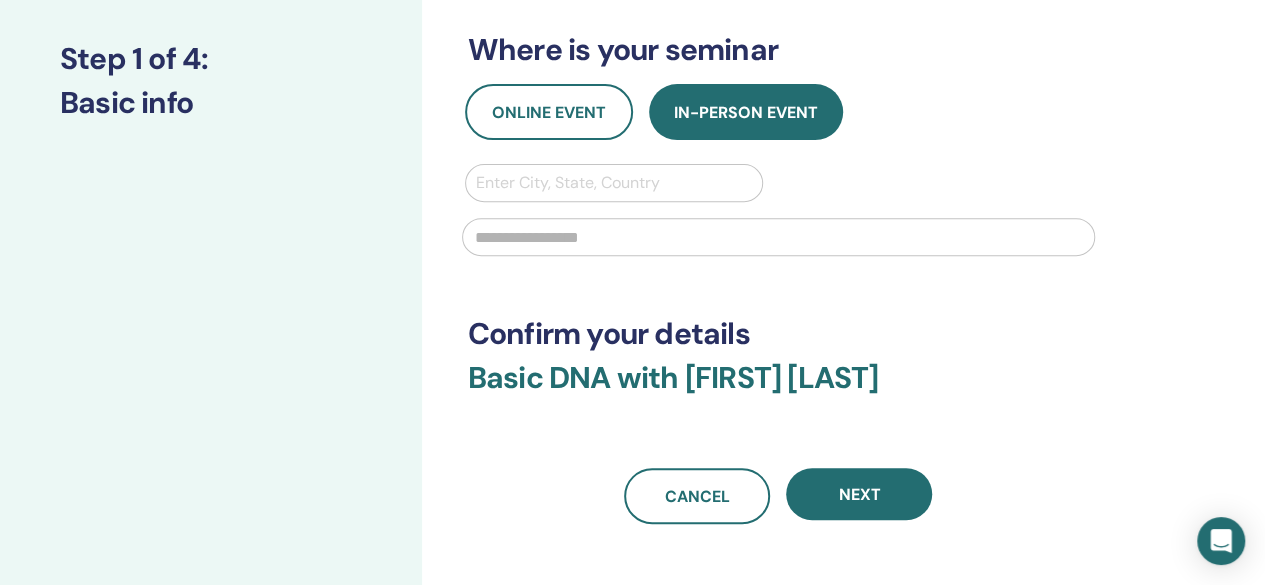 click at bounding box center [778, 237] 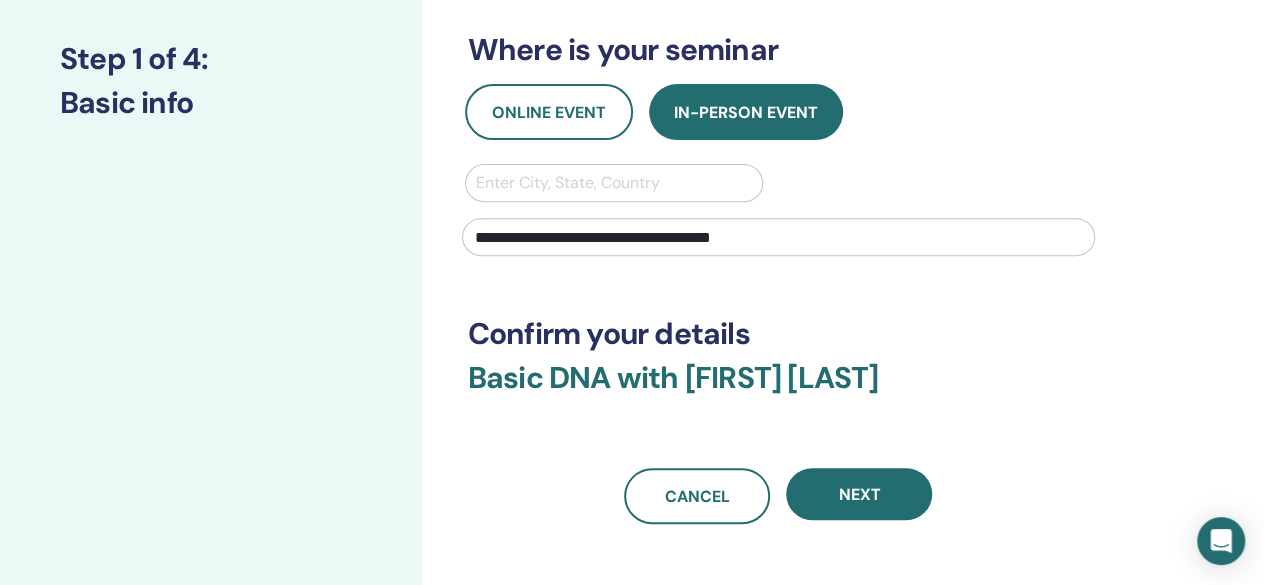type on "******" 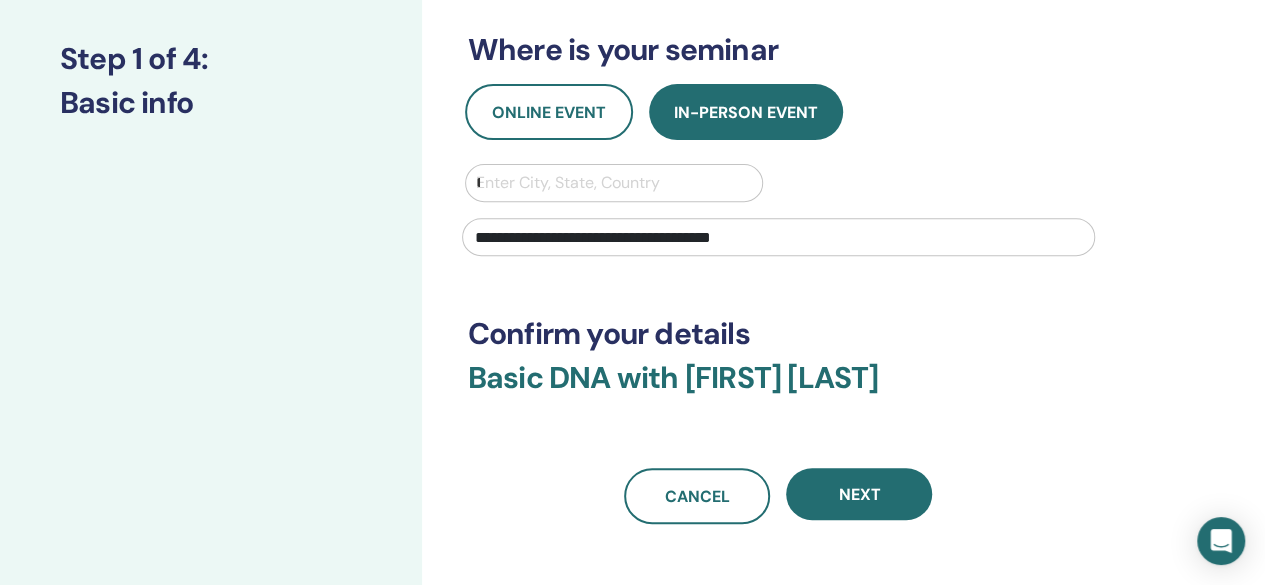 type on "**********" 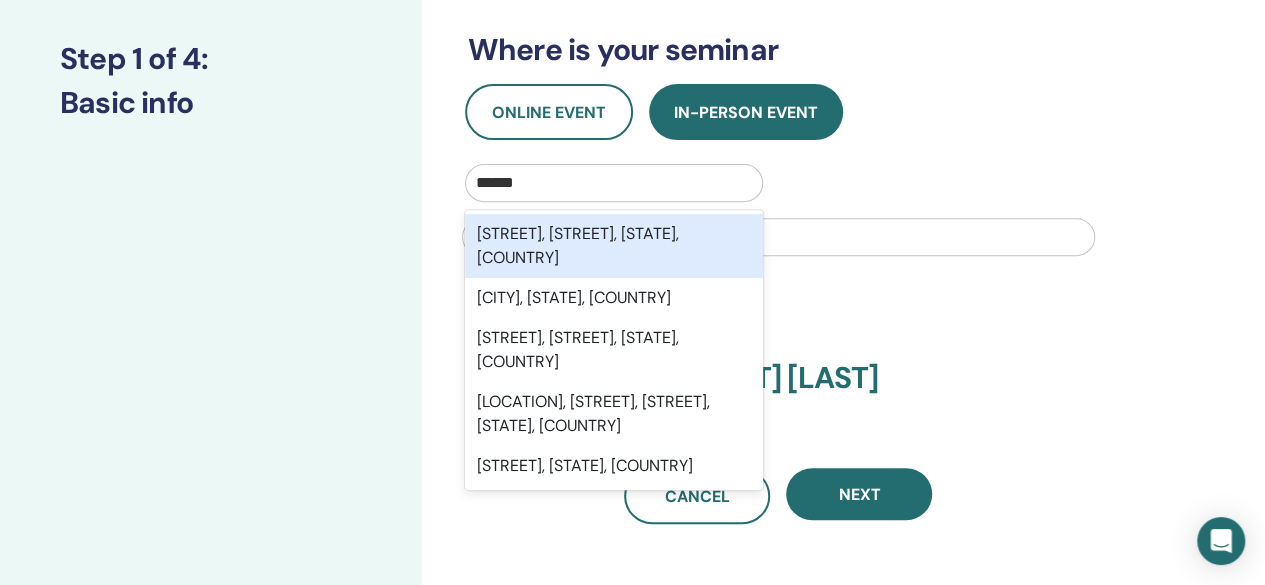 click on "**********" at bounding box center (778, 237) 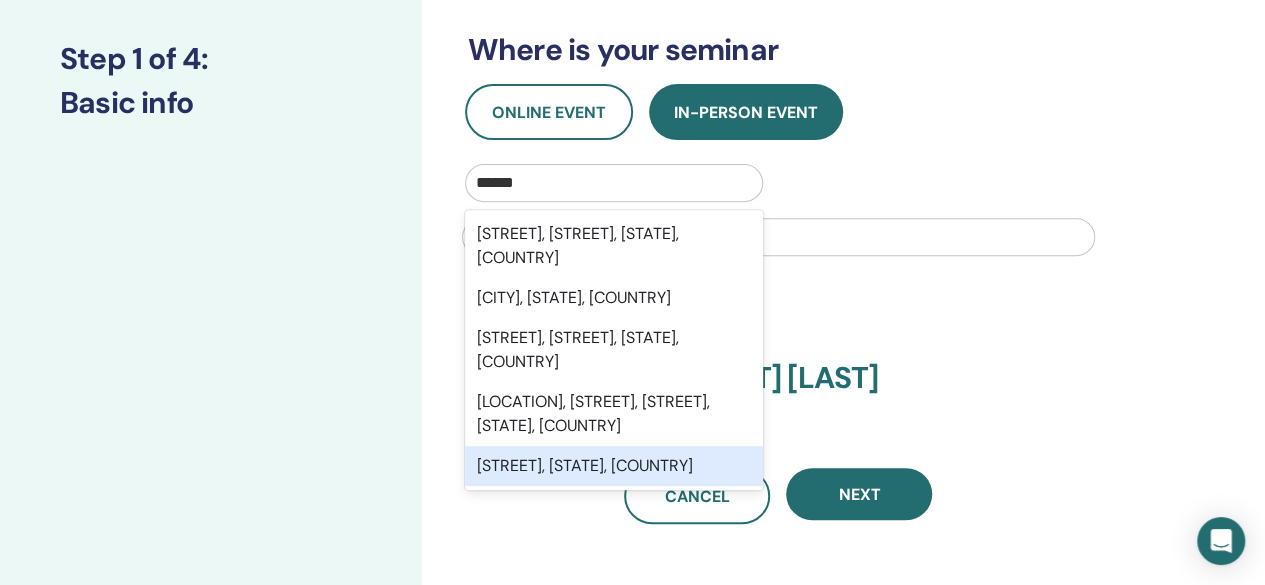 click on "Cheras, Wilayah Persekutuan Kuala Lumpur, MYS" at bounding box center [614, 466] 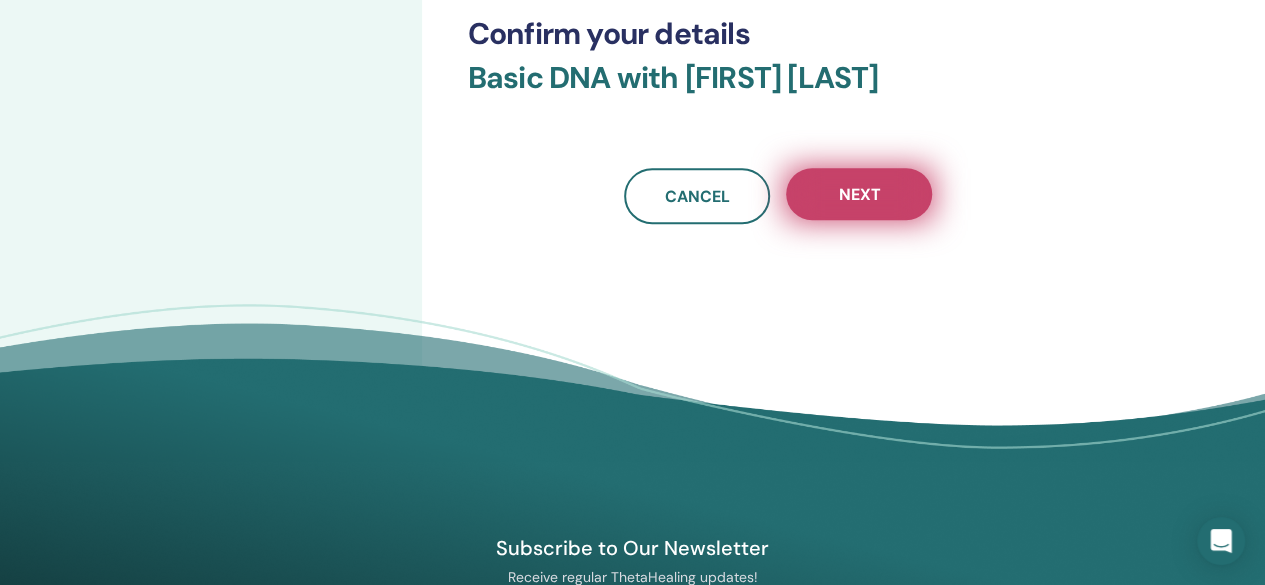 scroll, scrollTop: 300, scrollLeft: 0, axis: vertical 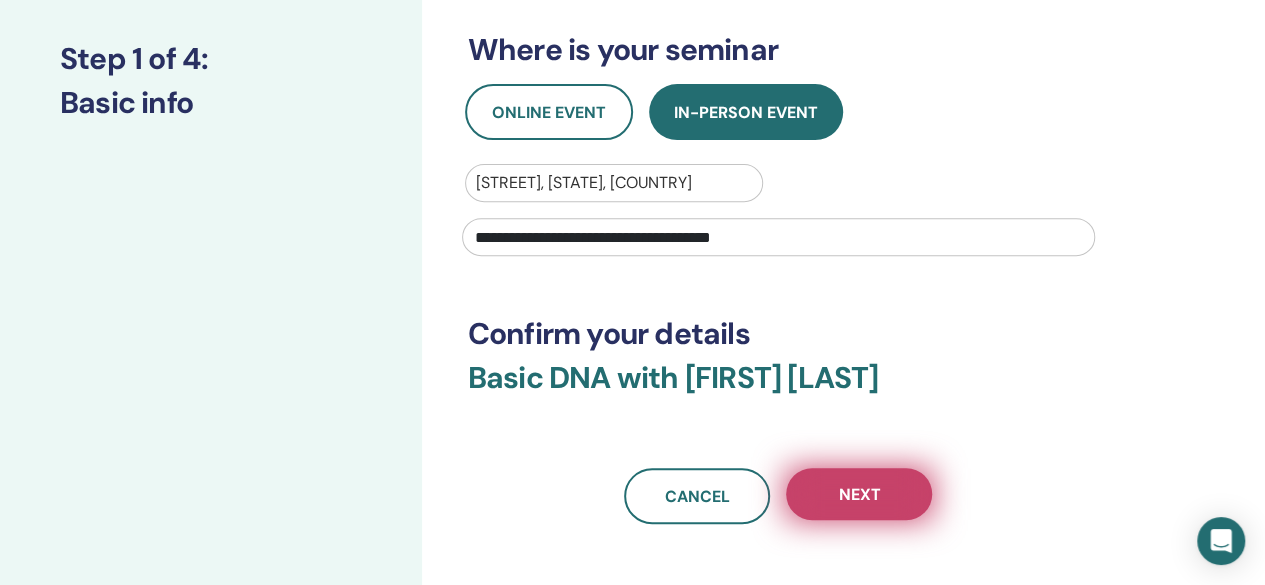 click on "Next" at bounding box center (859, 494) 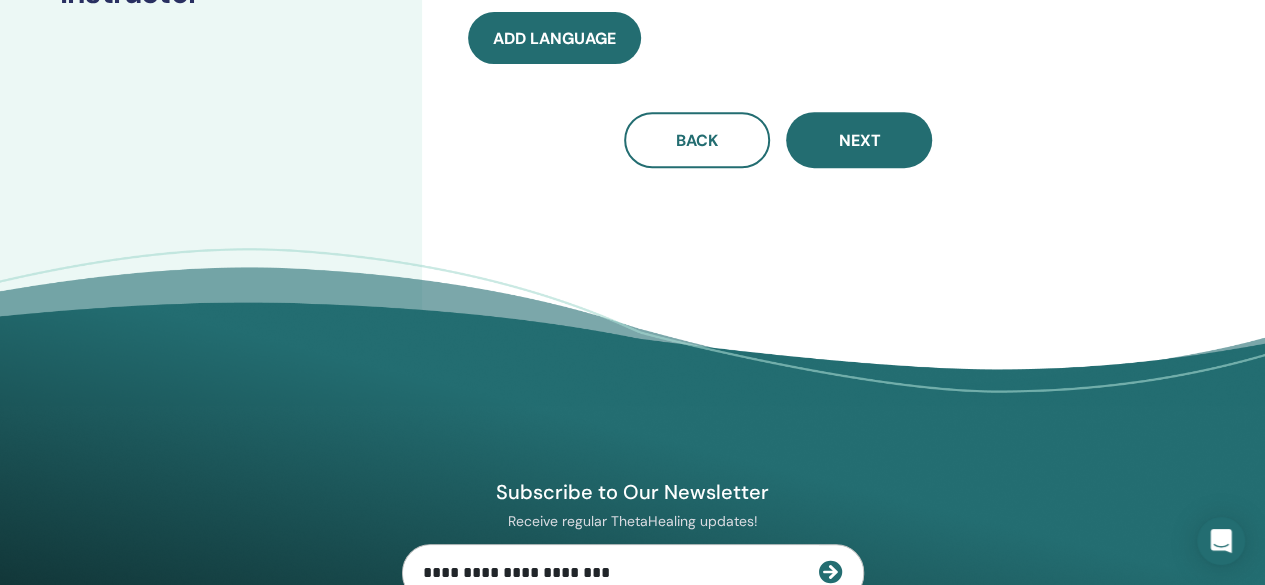 scroll, scrollTop: 100, scrollLeft: 0, axis: vertical 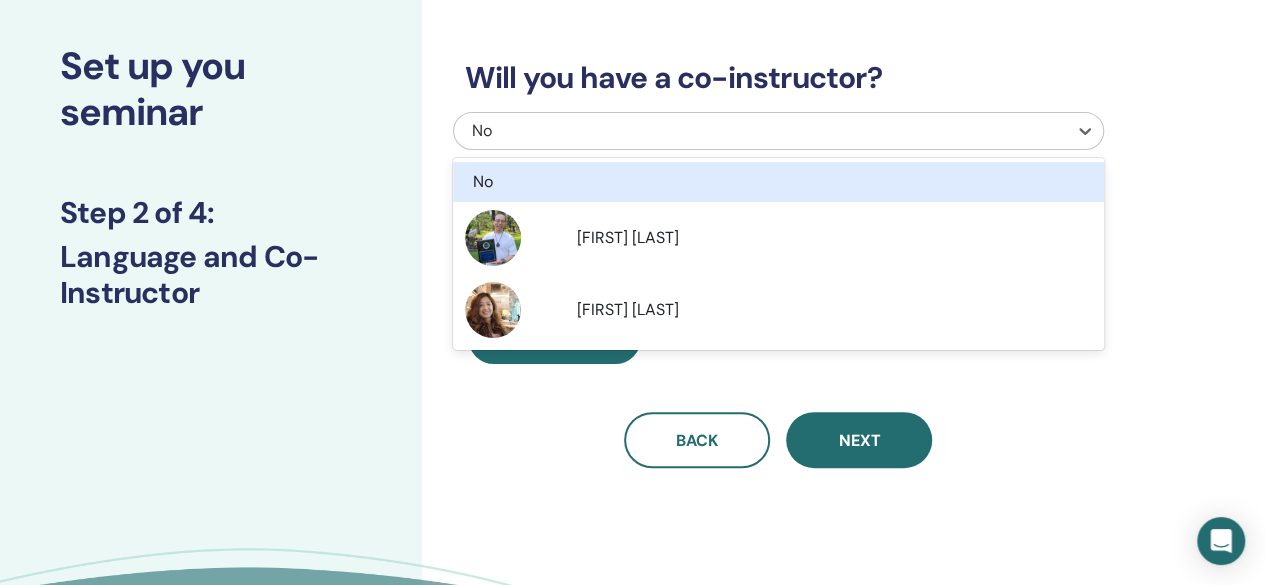 click at bounding box center (760, 131) 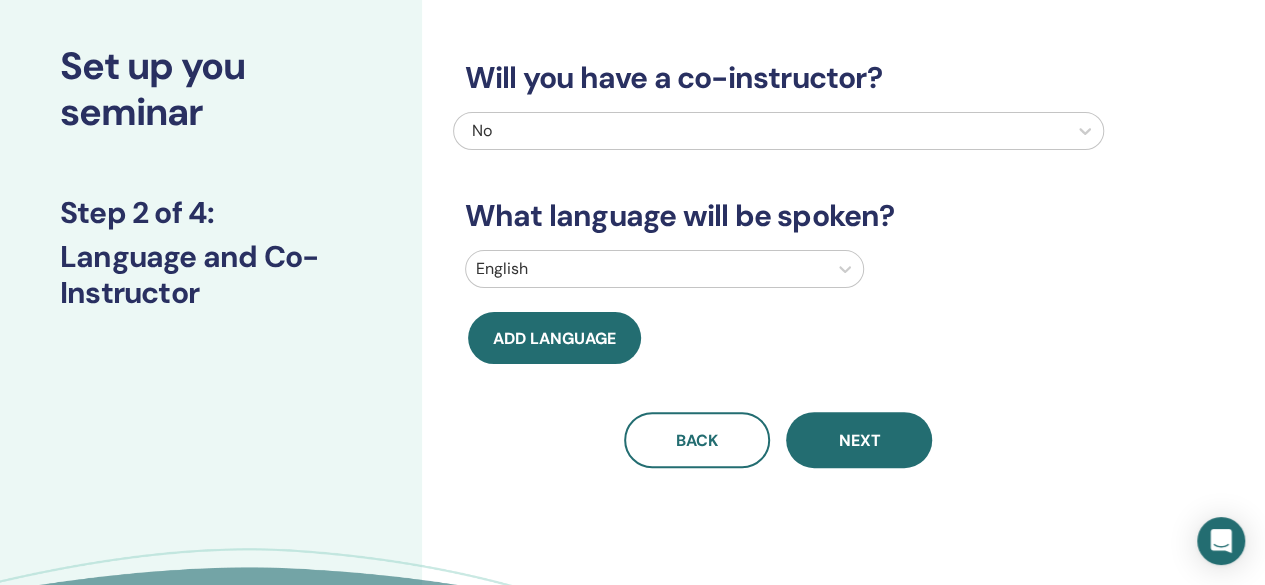 click on "Will you have a co-instructor? No What language will be spoken? English Add language Back Next" at bounding box center (778, 240) 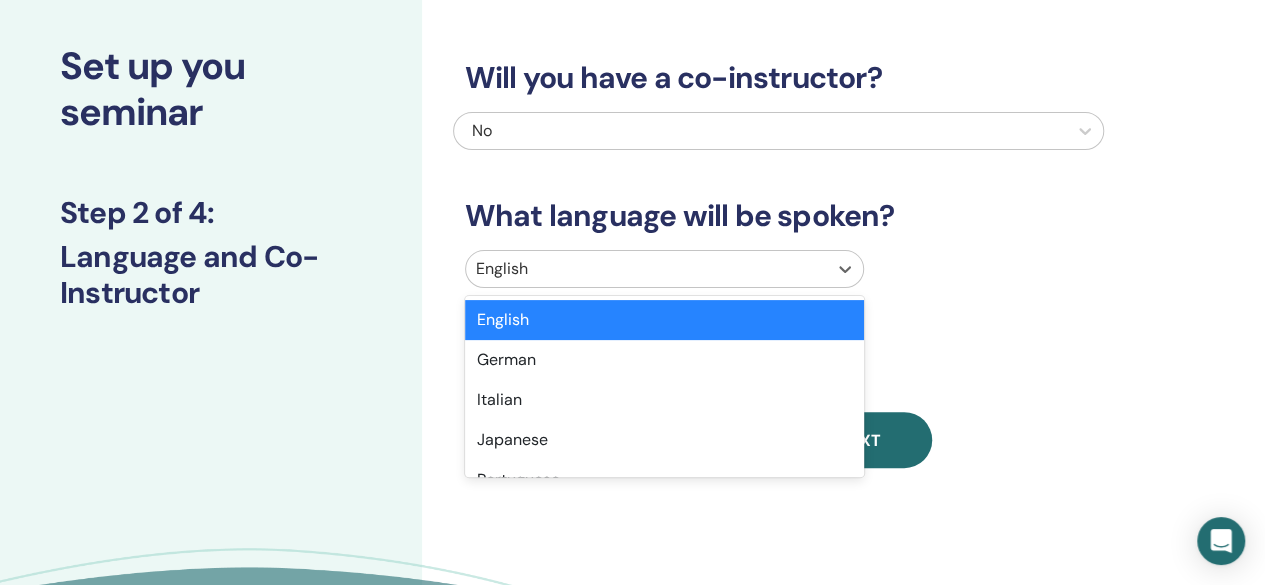 click at bounding box center (646, 269) 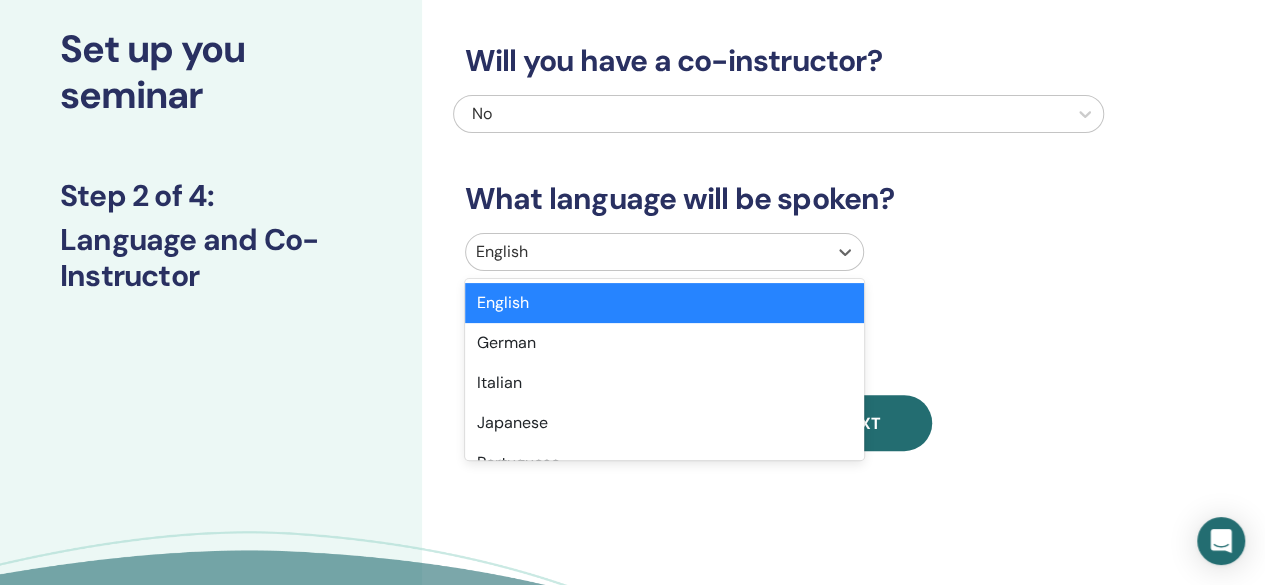 scroll, scrollTop: 119, scrollLeft: 0, axis: vertical 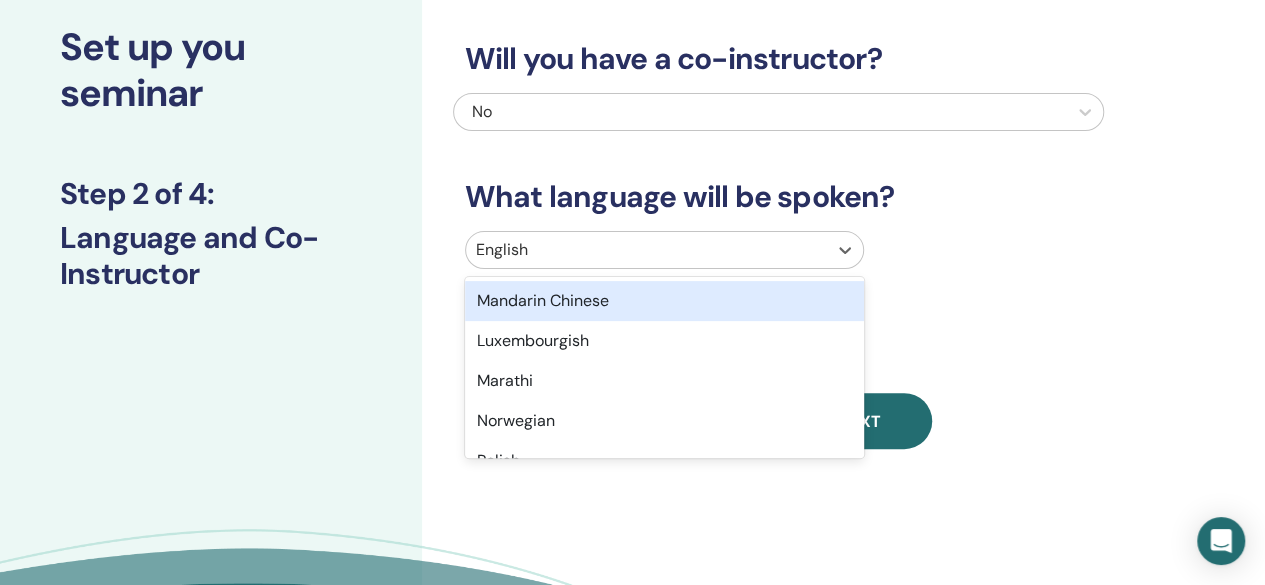 click on "Mandarin Chinese" at bounding box center [664, 301] 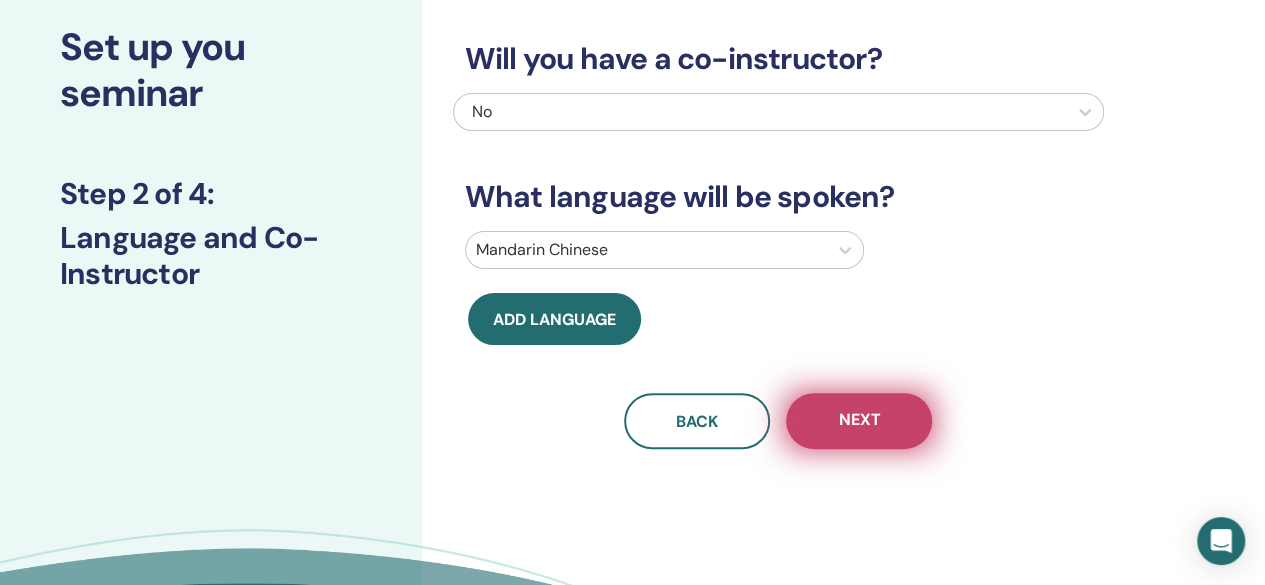 click on "Next" at bounding box center [859, 421] 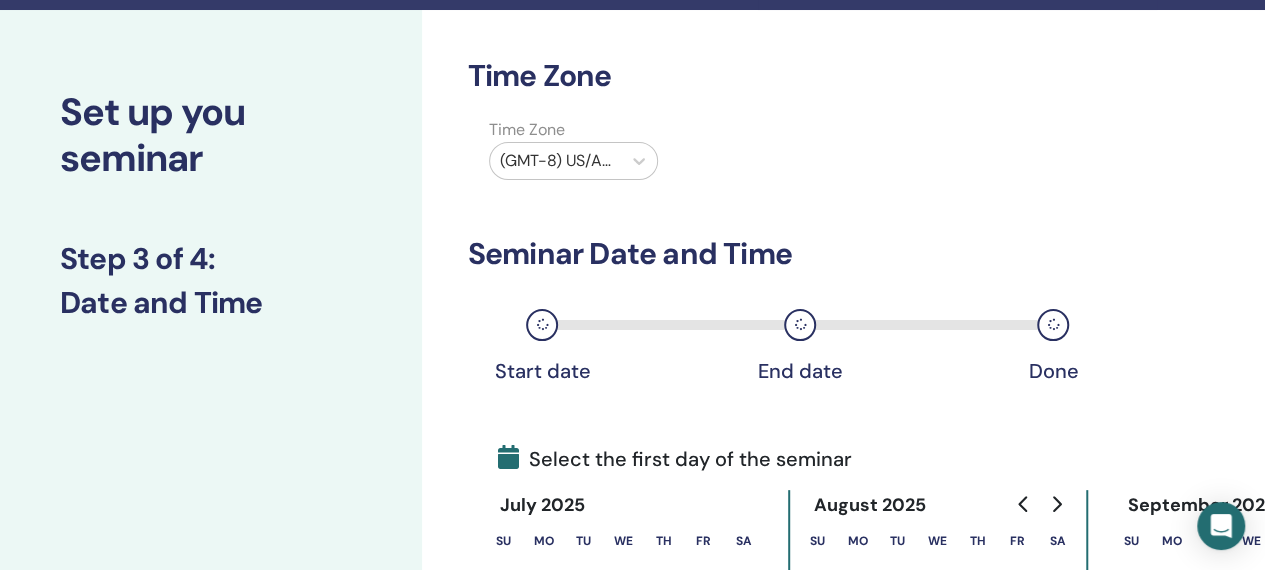 scroll, scrollTop: 0, scrollLeft: 0, axis: both 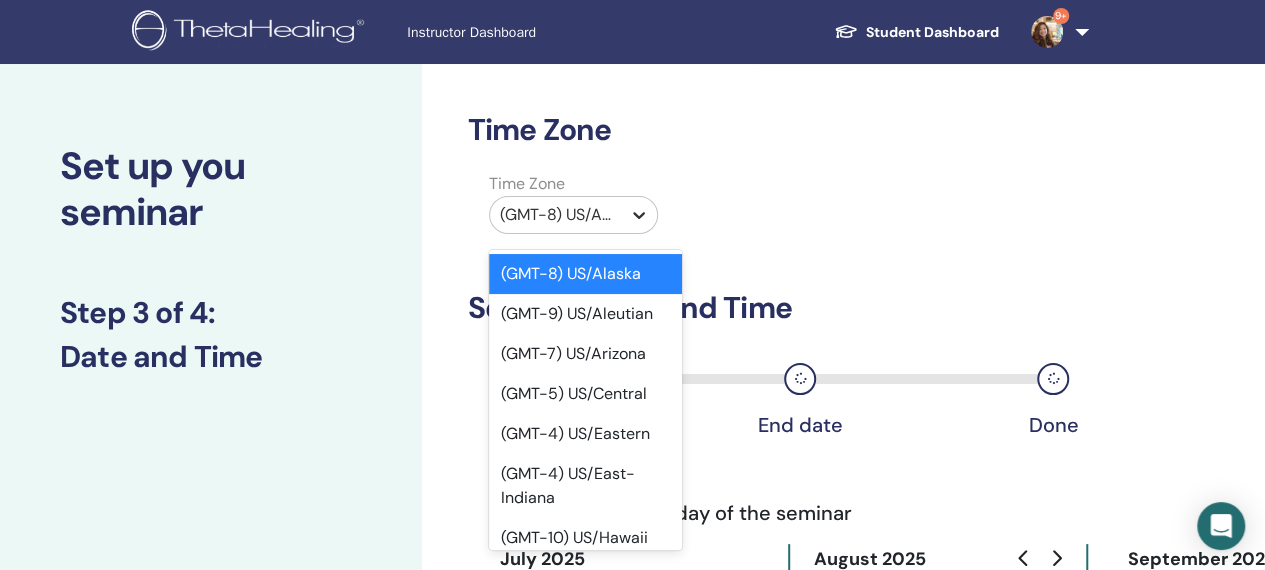 click 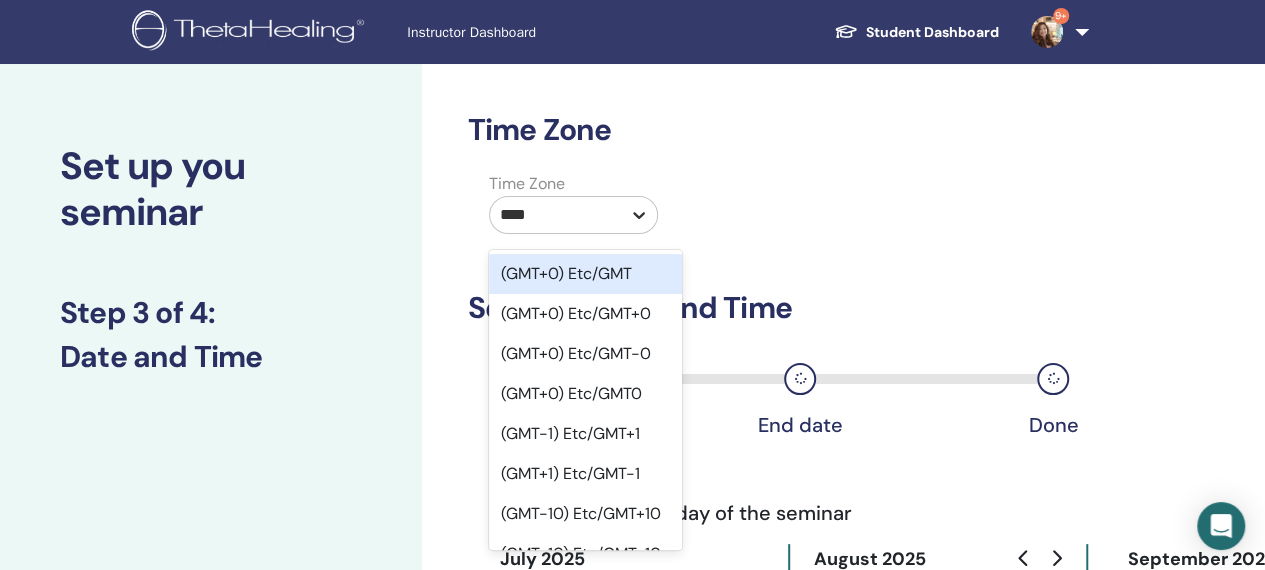 type on "*****" 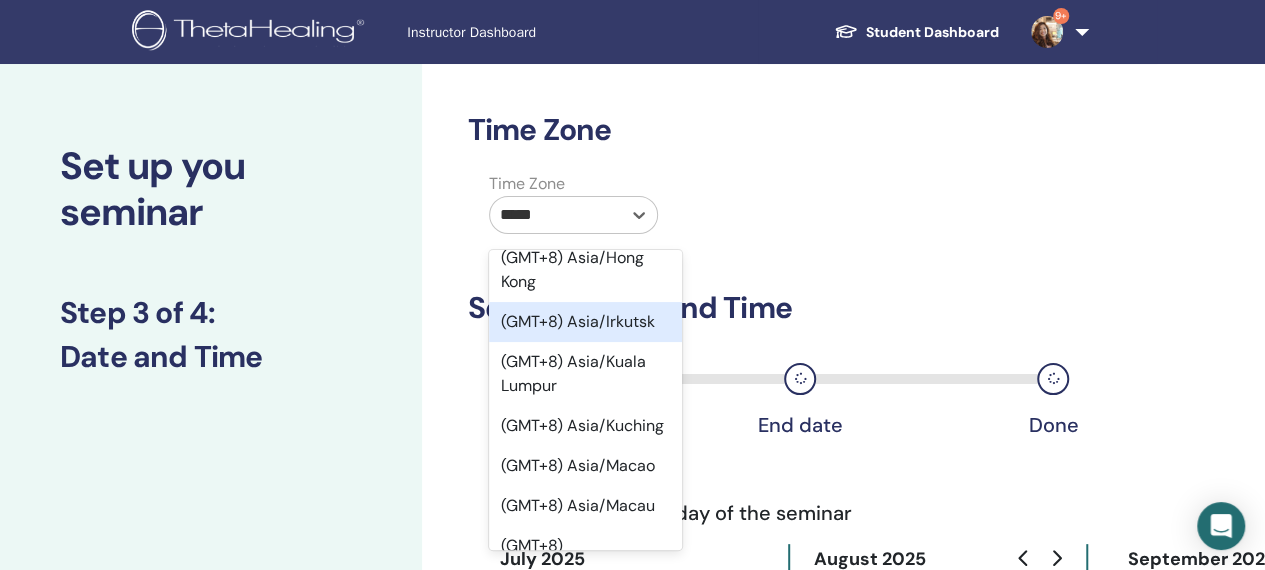scroll, scrollTop: 400, scrollLeft: 0, axis: vertical 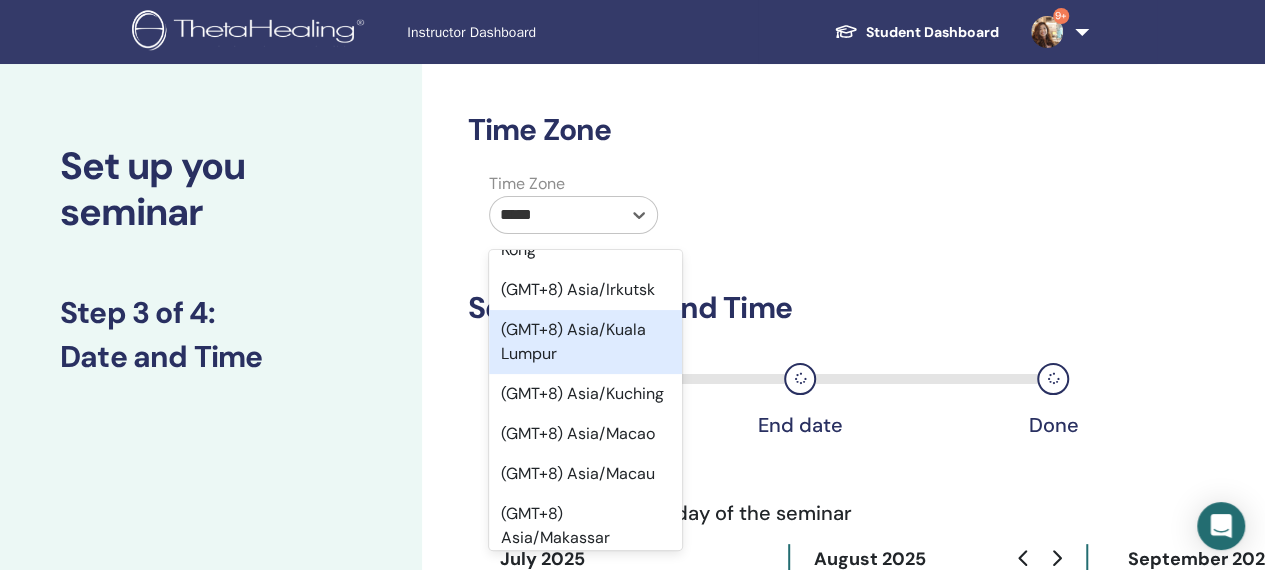 click on "(GMT+8) Asia/Kuala Lumpur" at bounding box center (585, 342) 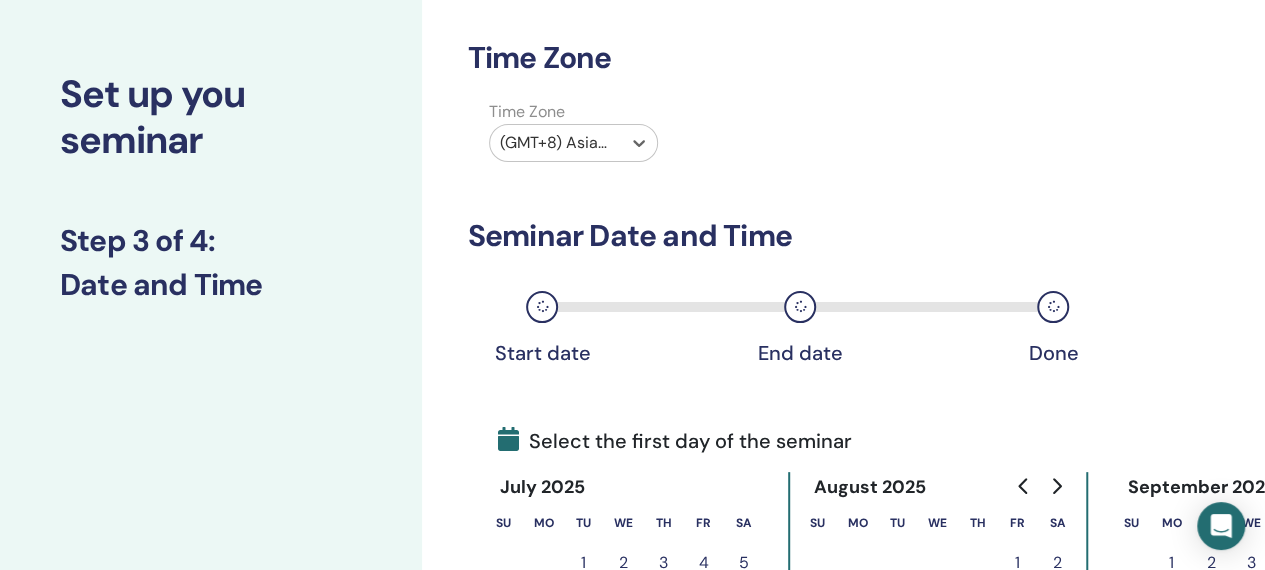 scroll, scrollTop: 200, scrollLeft: 0, axis: vertical 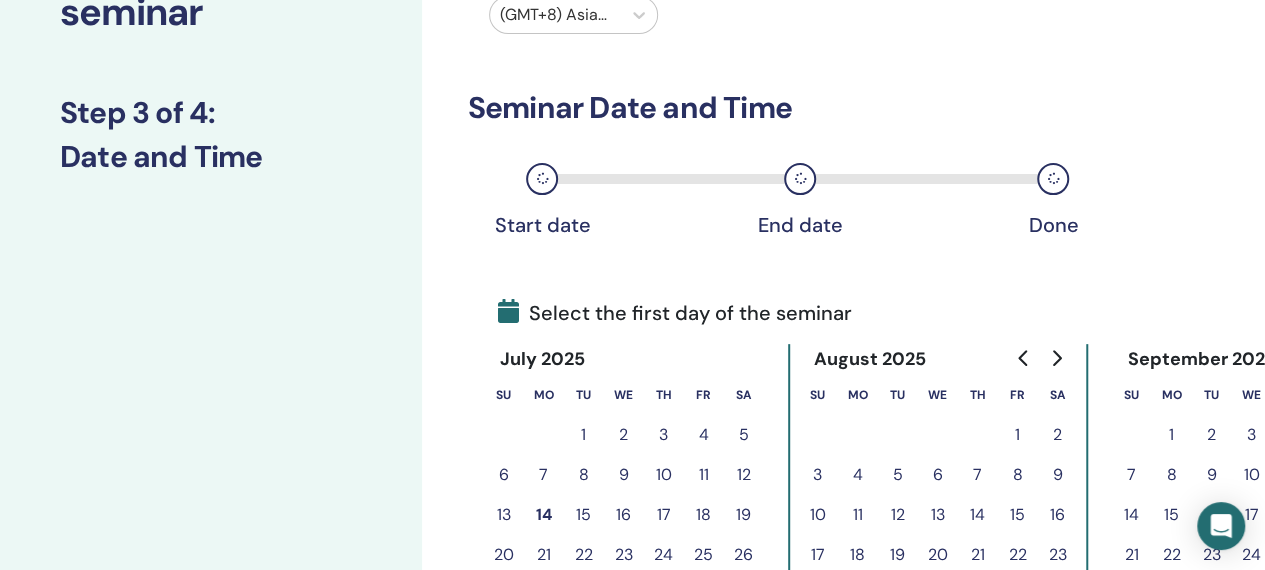 click on "8" at bounding box center (1018, 475) 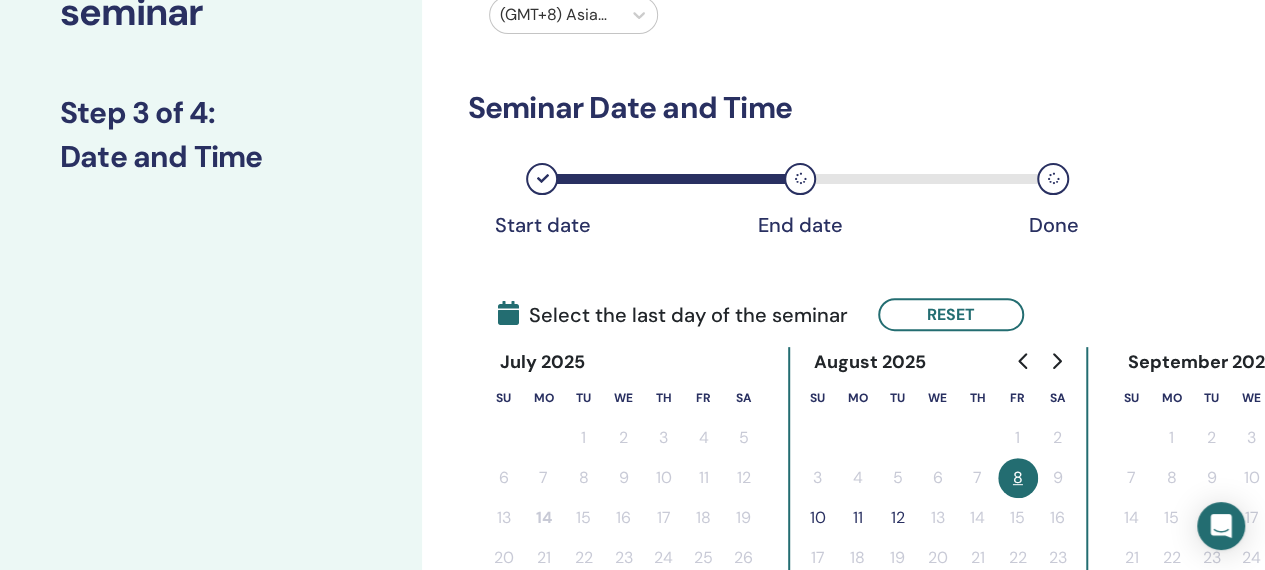 click on "10" at bounding box center (818, 518) 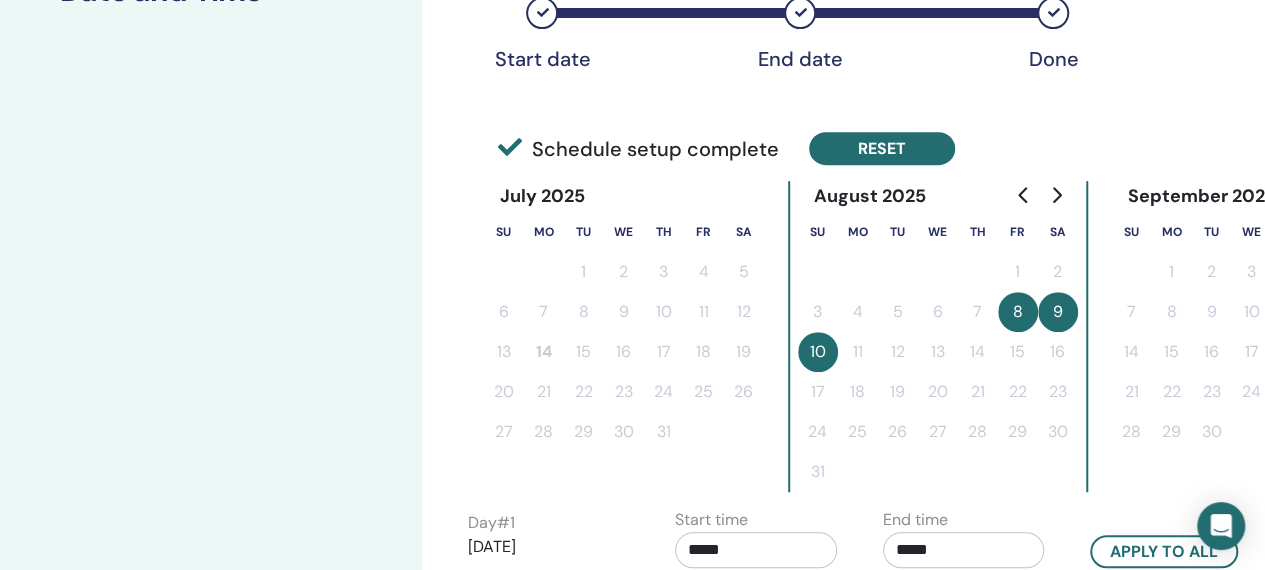 scroll, scrollTop: 600, scrollLeft: 0, axis: vertical 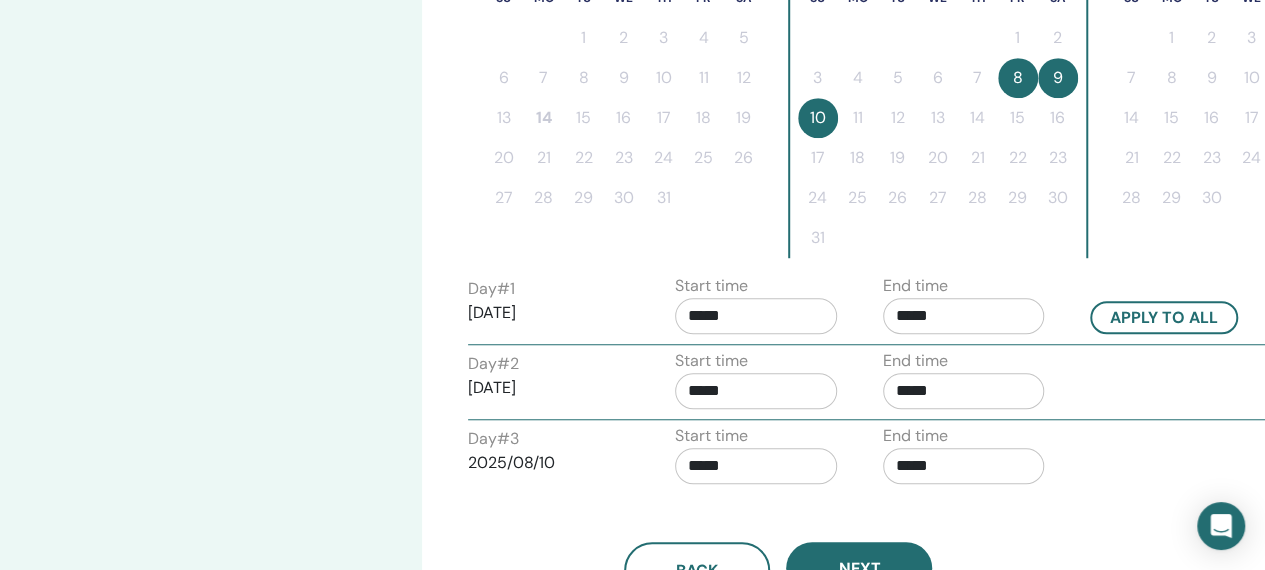 click on "*****" at bounding box center (756, 316) 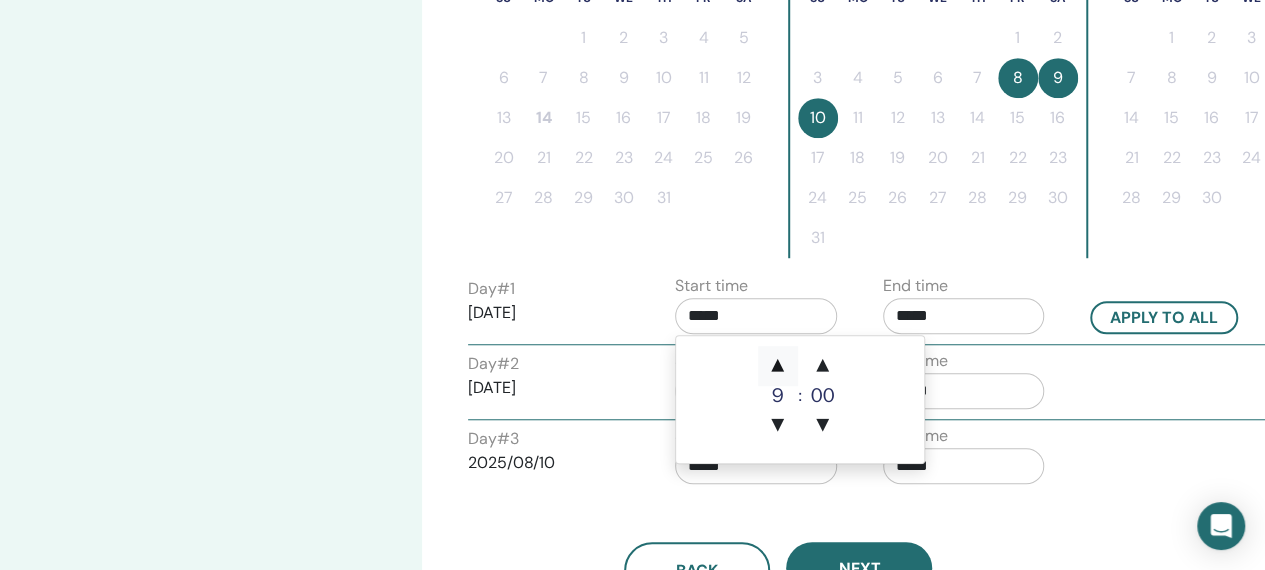 click on "▲" at bounding box center [778, 366] 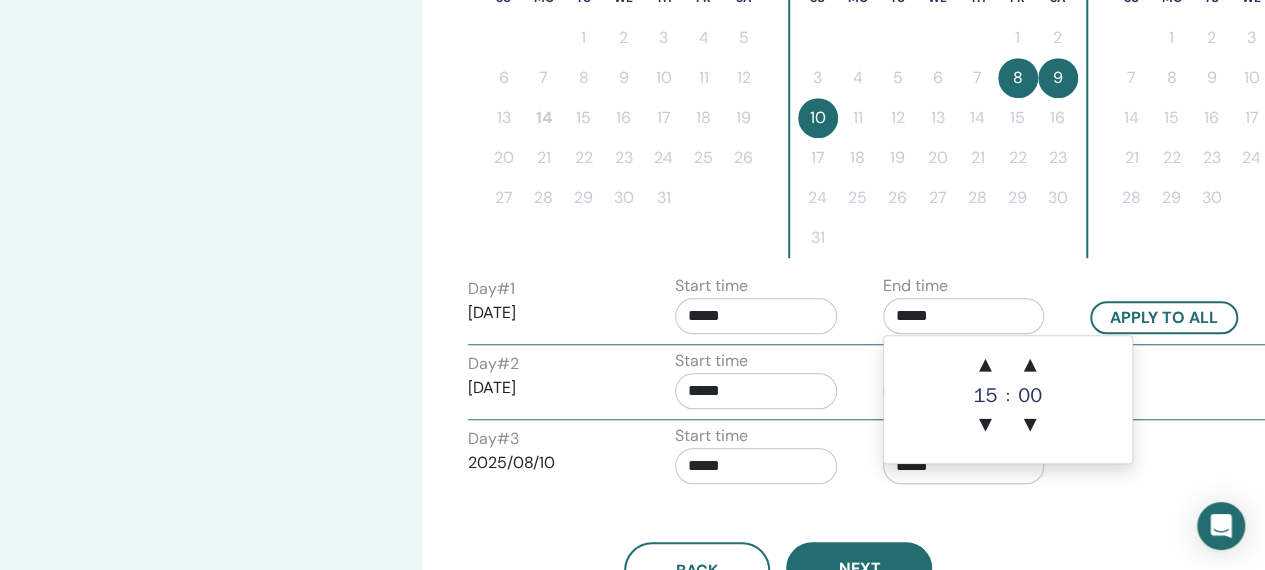 click on "*****" at bounding box center [964, 316] 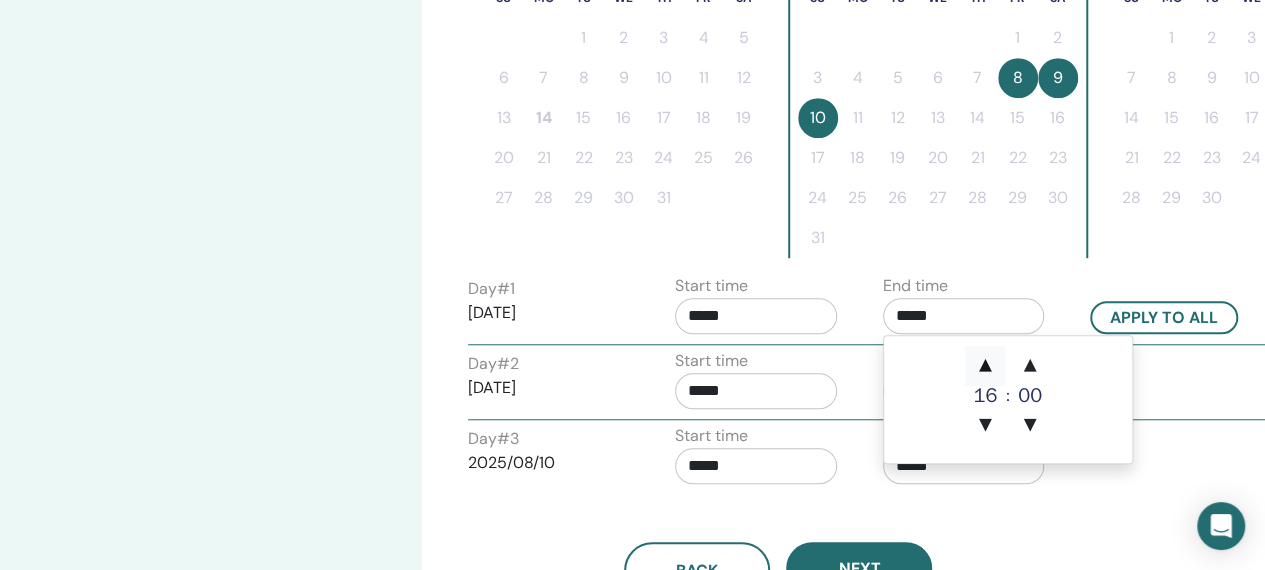 click on "▲" at bounding box center (985, 366) 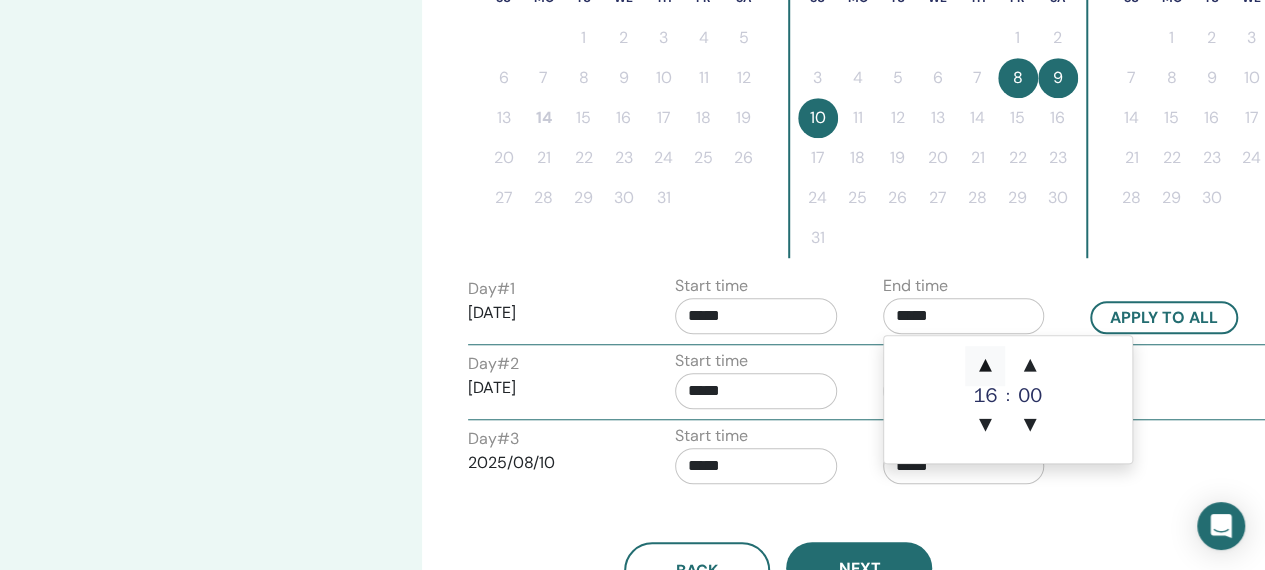 click on "▲" at bounding box center (985, 366) 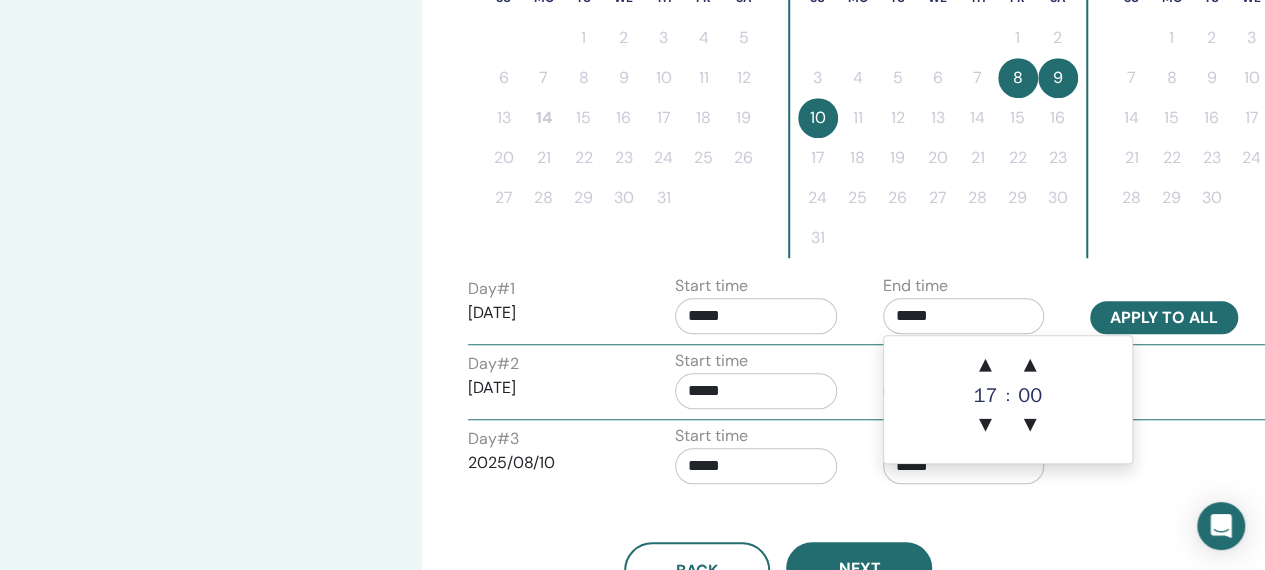 click on "Apply to all" at bounding box center (1164, 317) 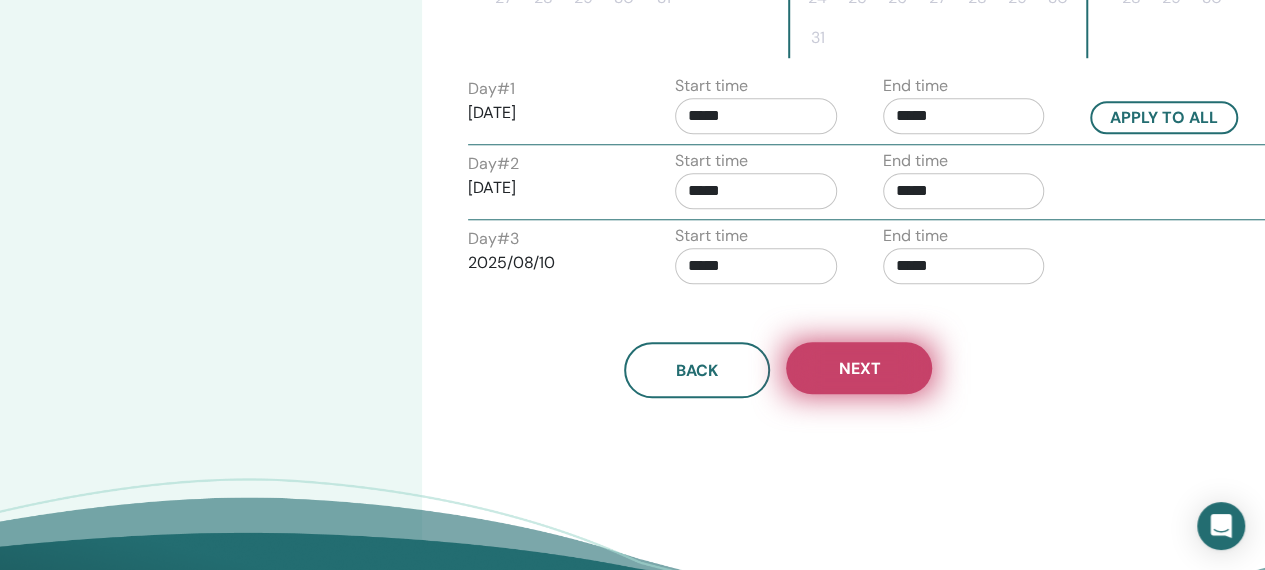 click on "Next" at bounding box center (859, 368) 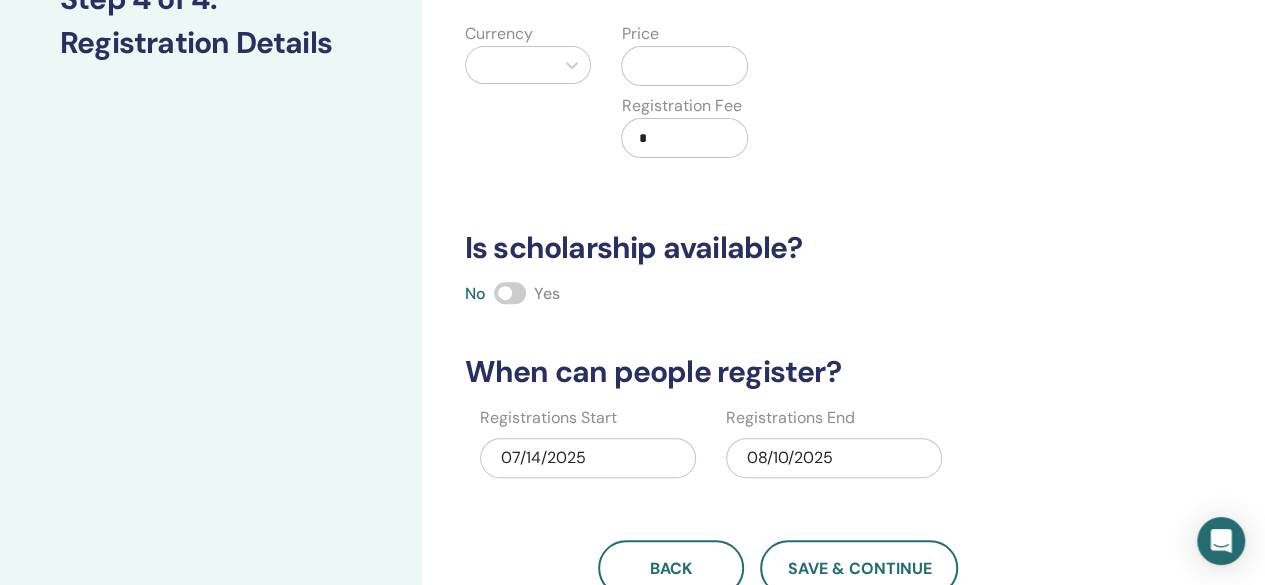 scroll, scrollTop: 200, scrollLeft: 0, axis: vertical 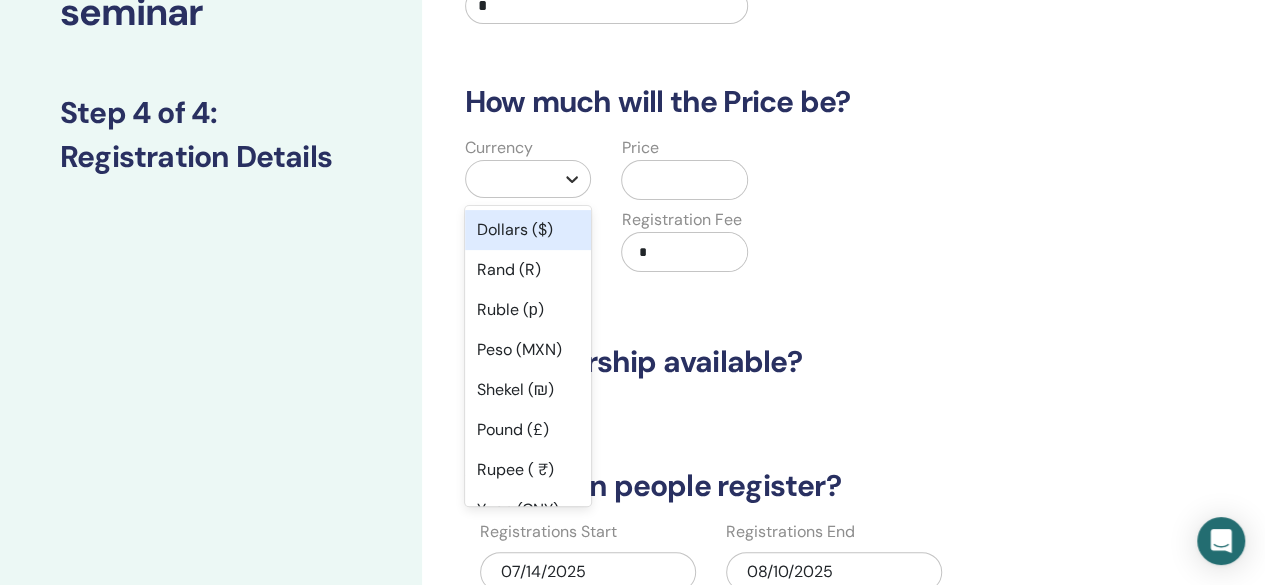 click 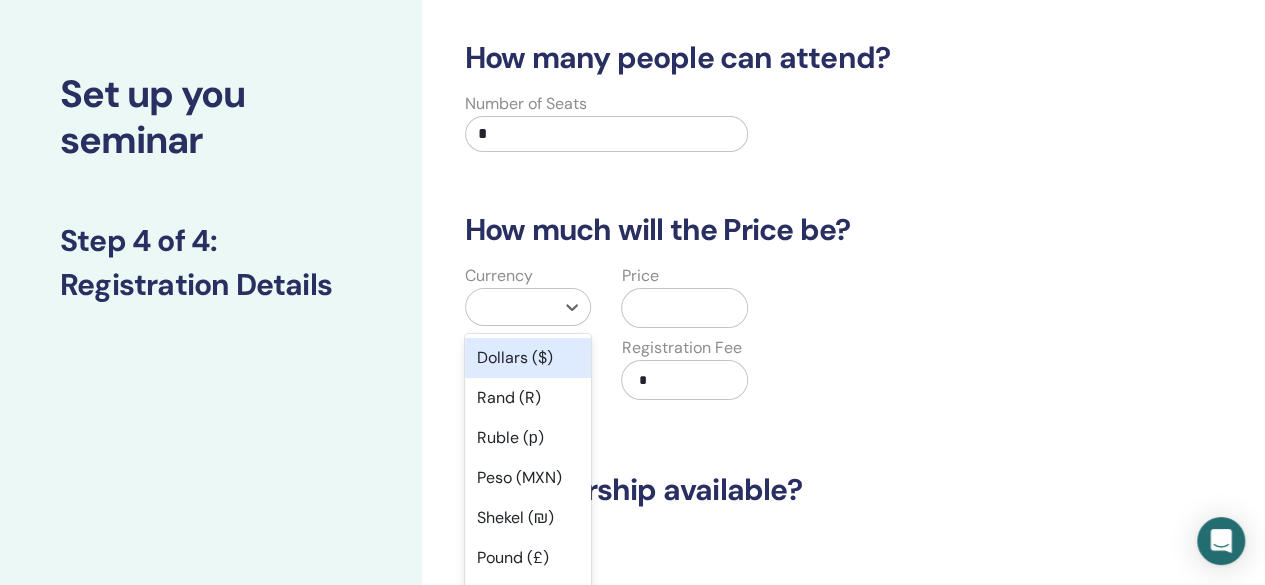 scroll, scrollTop: 0, scrollLeft: 0, axis: both 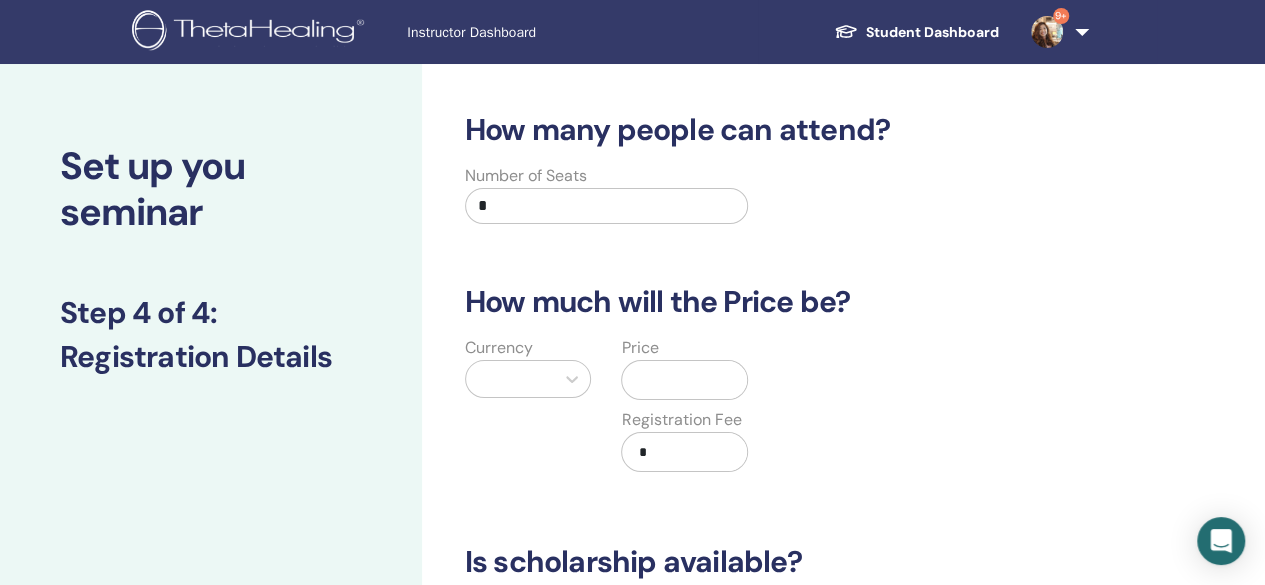 click on "*" at bounding box center (607, 206) 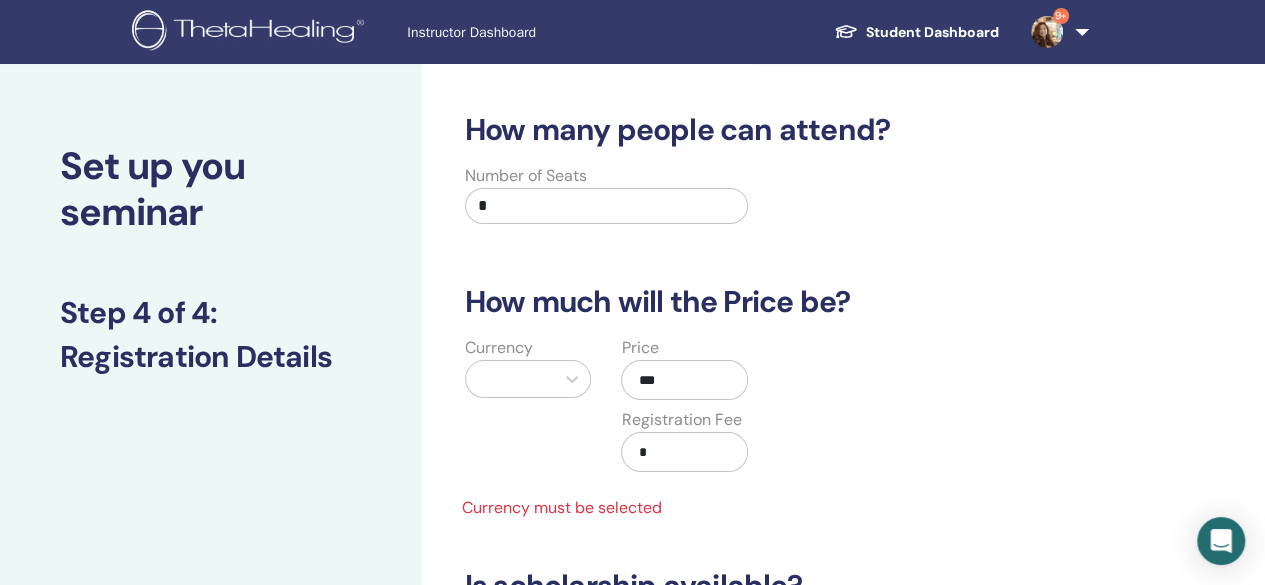type on "***" 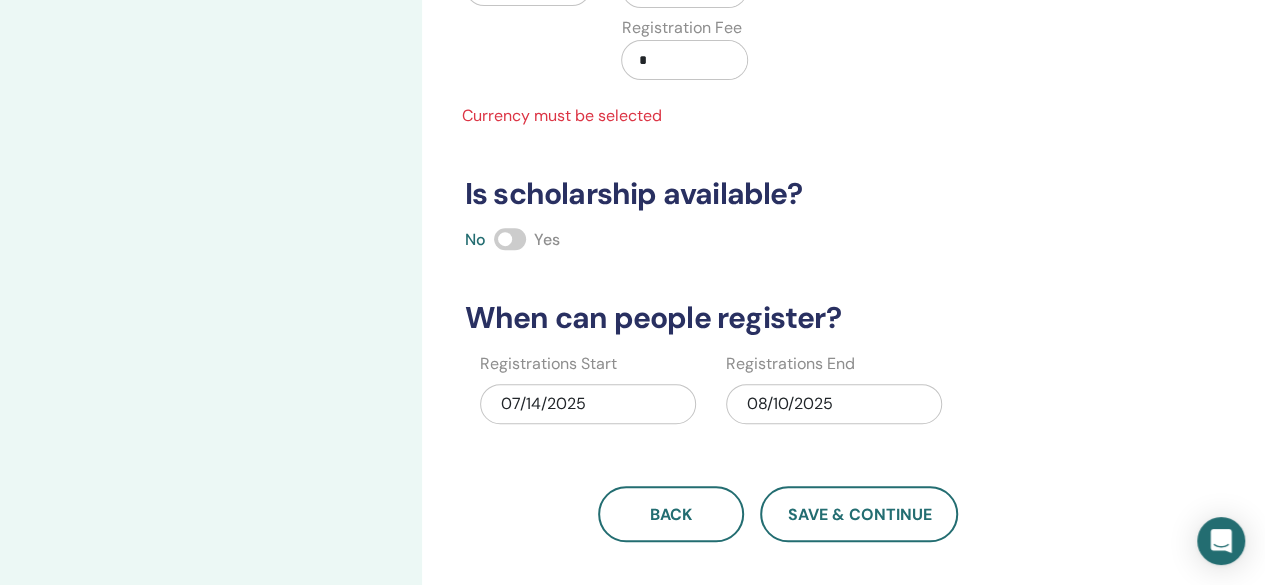 scroll, scrollTop: 500, scrollLeft: 0, axis: vertical 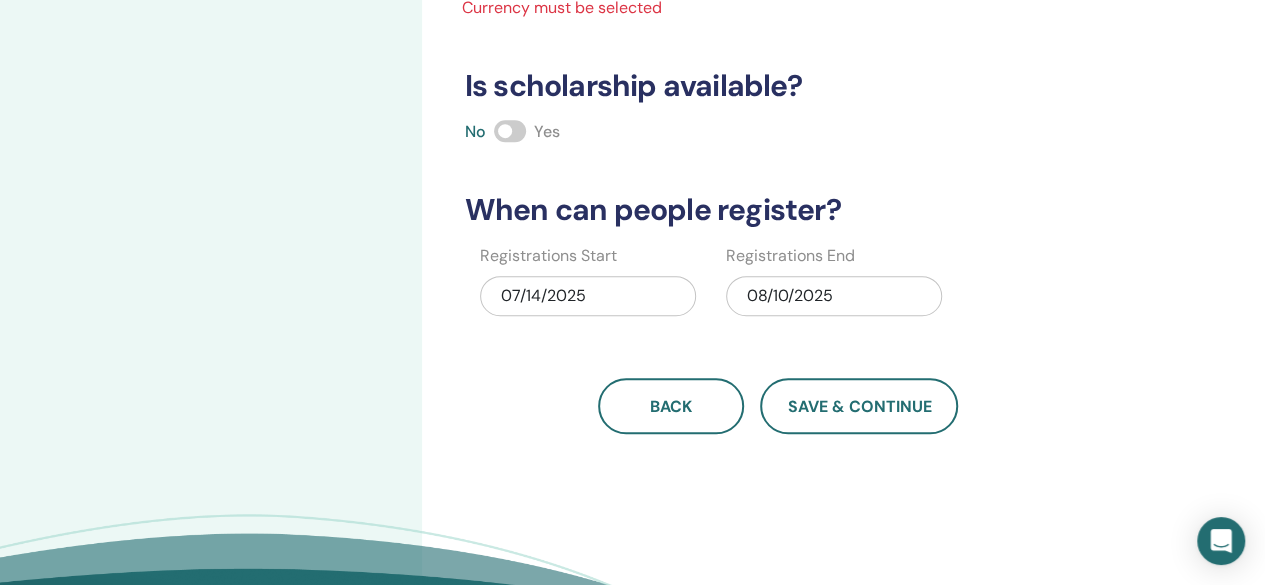 click on "How many people can attend? Number of Seats * How much will the Price be? Currency Price *** Registration Fee * Currency must be selected Is scholarship available? No Yes When can people register? Registrations Start 07/14/2025 Registrations End 08/10/2025 Back Save & Continue" at bounding box center (778, 23) 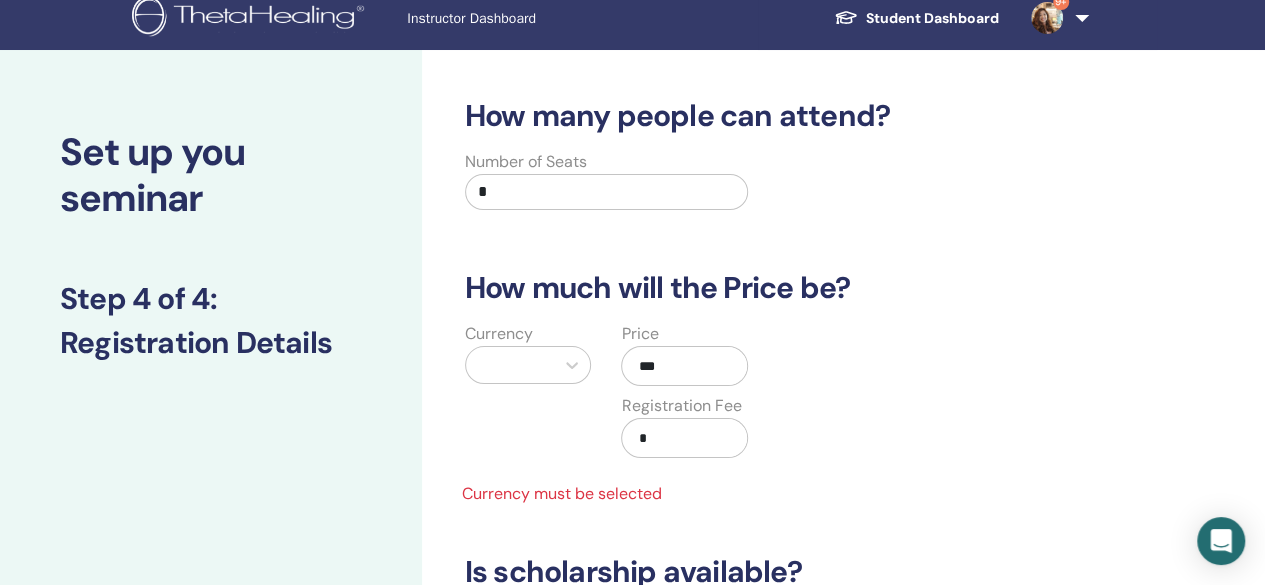 scroll, scrollTop: 0, scrollLeft: 0, axis: both 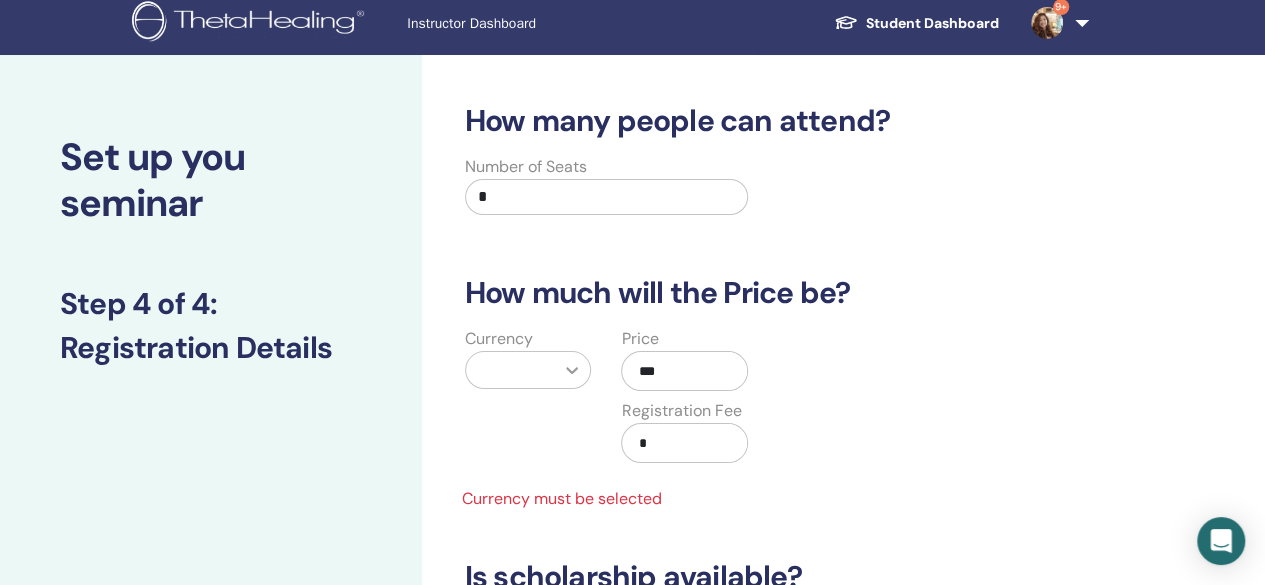 click at bounding box center (528, 370) 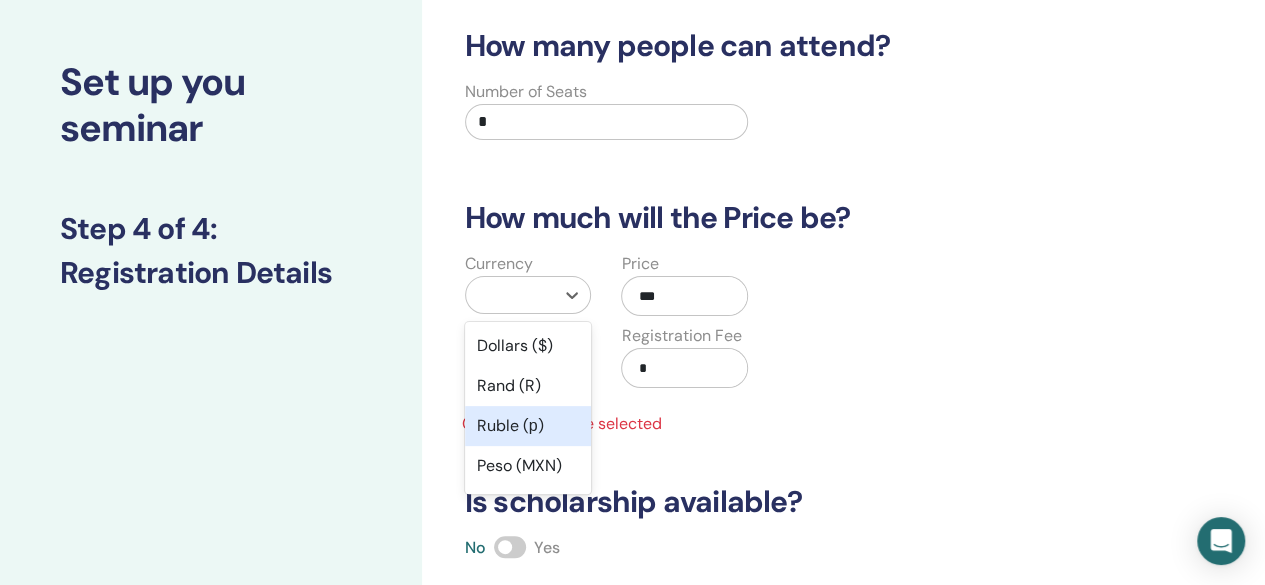 scroll, scrollTop: 128, scrollLeft: 0, axis: vertical 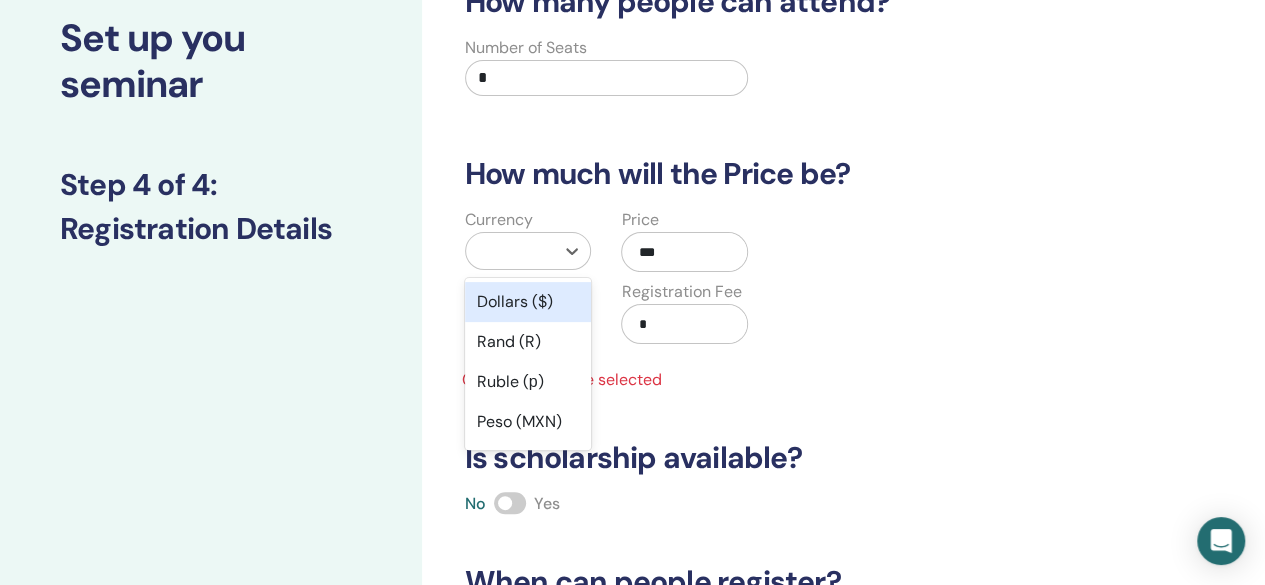 click on "Dollars ($)" at bounding box center [528, 302] 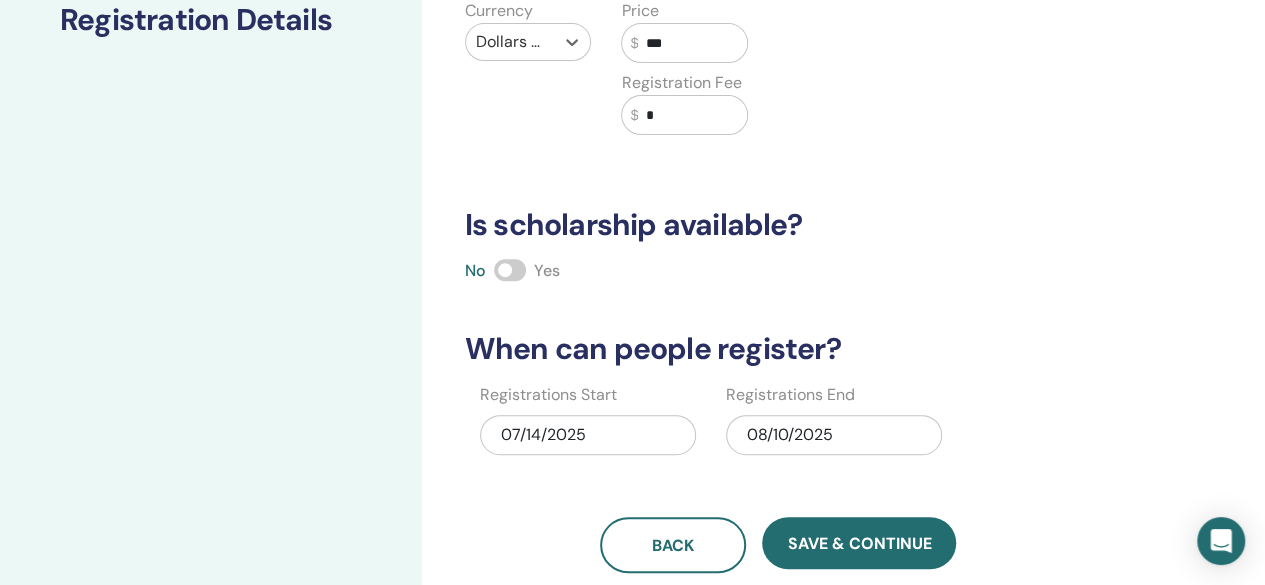 scroll, scrollTop: 528, scrollLeft: 0, axis: vertical 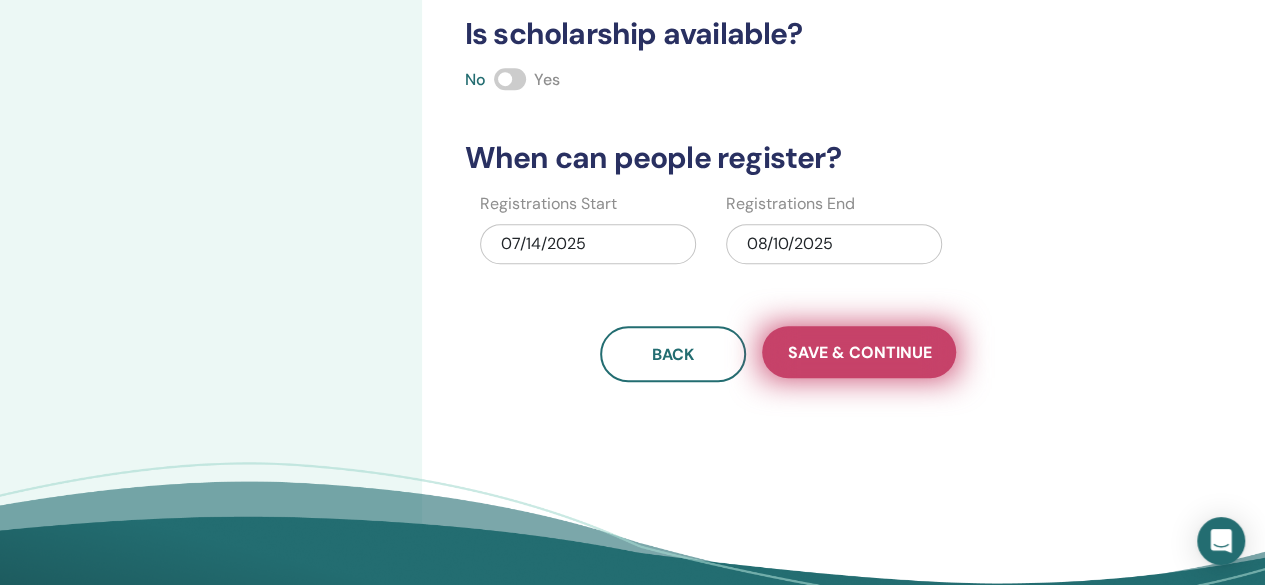 click on "Save & Continue" at bounding box center (859, 352) 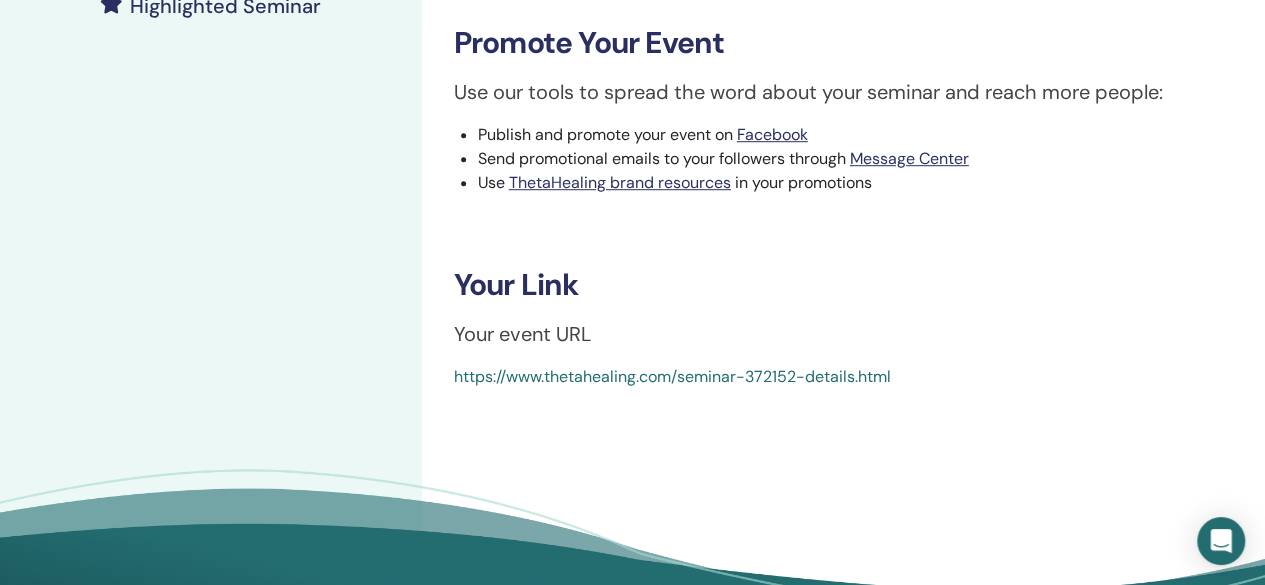 scroll, scrollTop: 700, scrollLeft: 0, axis: vertical 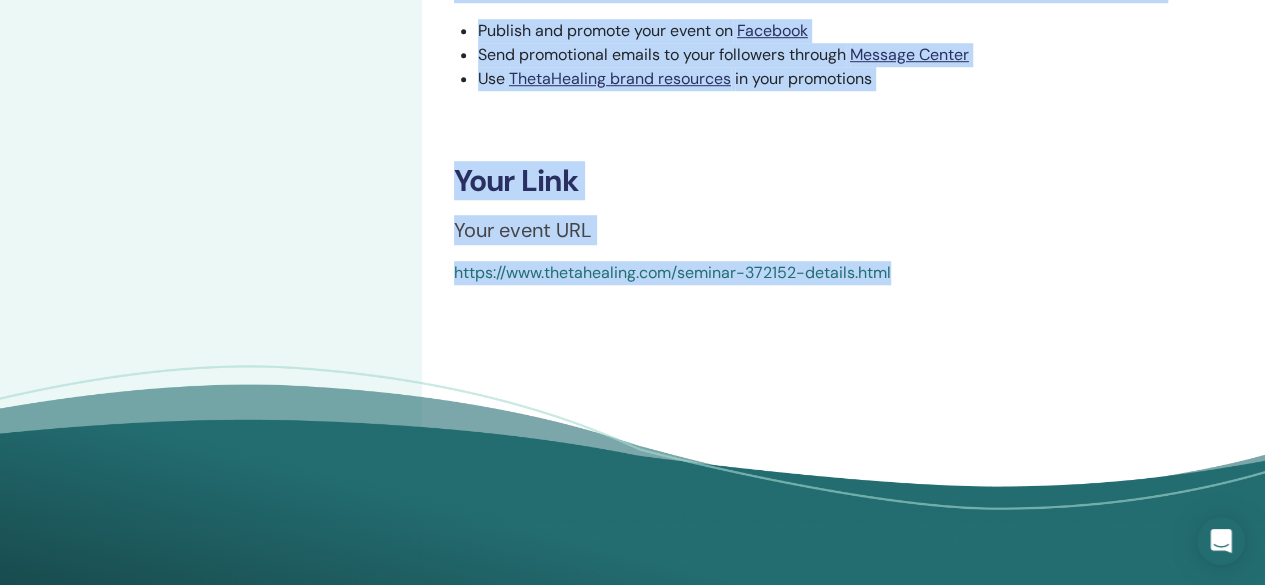 drag, startPoint x: 906, startPoint y: 267, endPoint x: 410, endPoint y: 263, distance: 496.01614 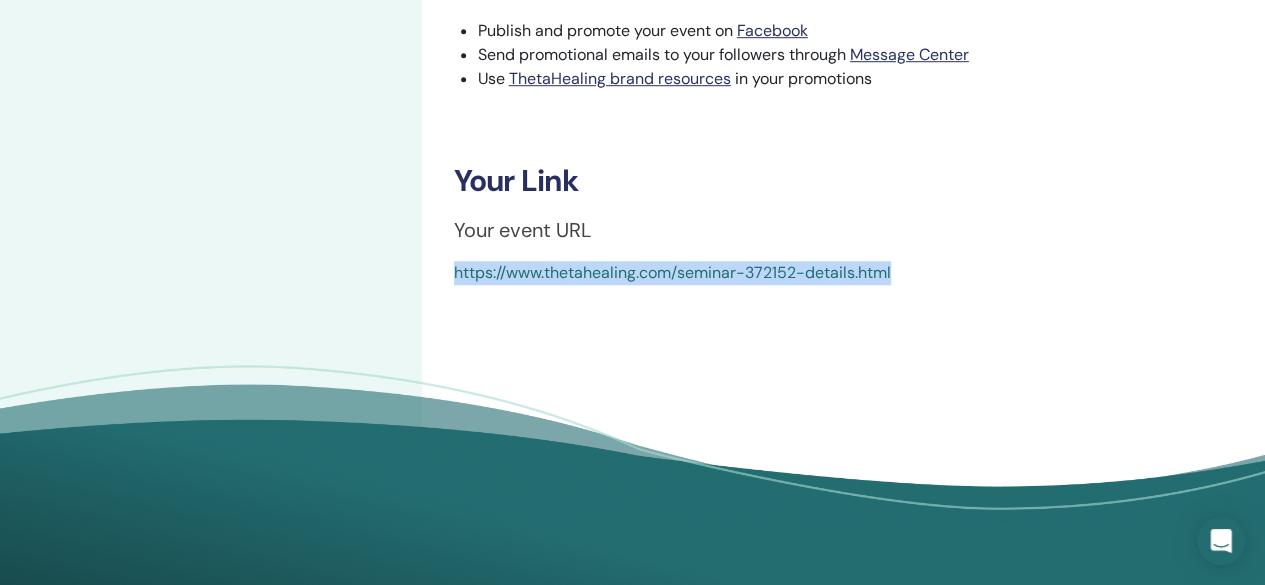 drag, startPoint x: 935, startPoint y: 260, endPoint x: 424, endPoint y: 257, distance: 511.00882 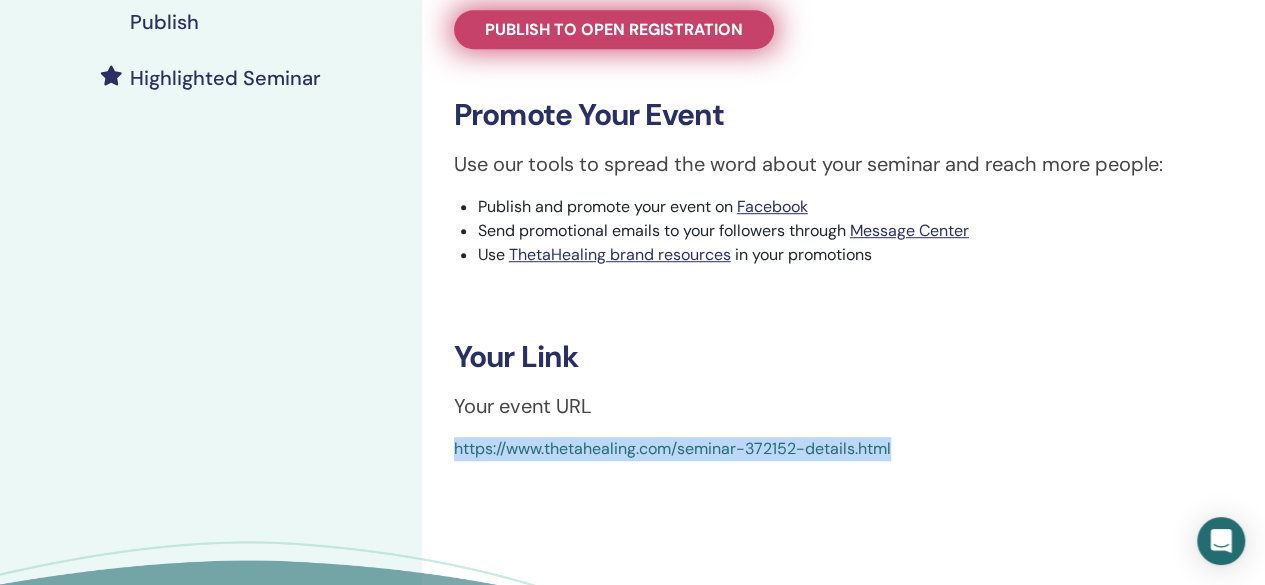 scroll, scrollTop: 300, scrollLeft: 0, axis: vertical 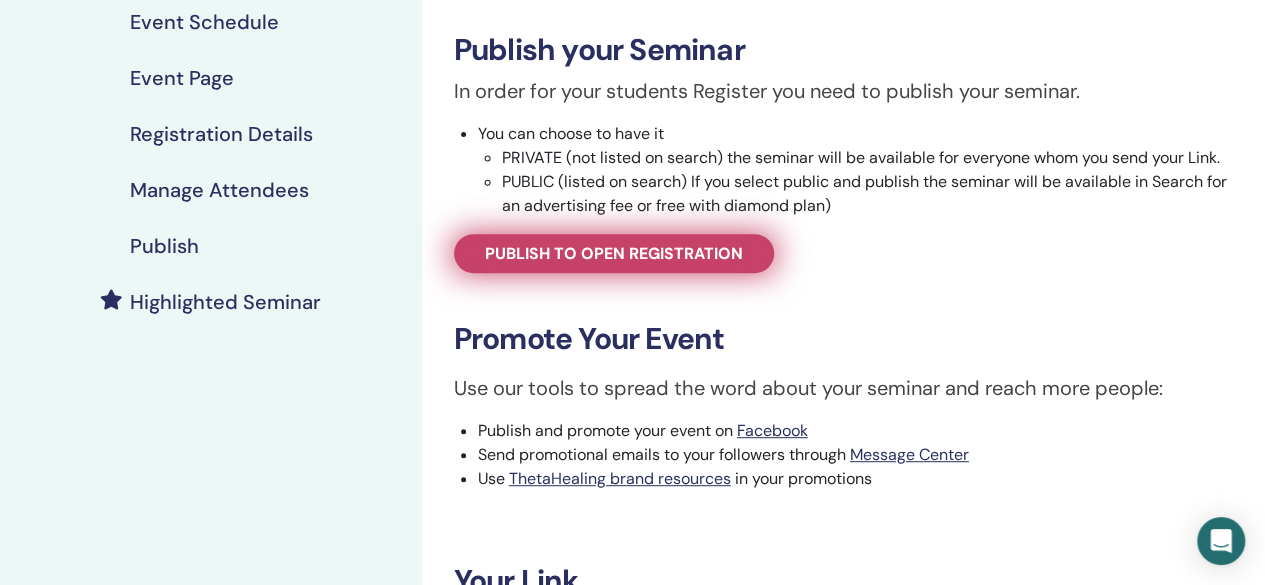 click on "Publish to open registration" at bounding box center (614, 253) 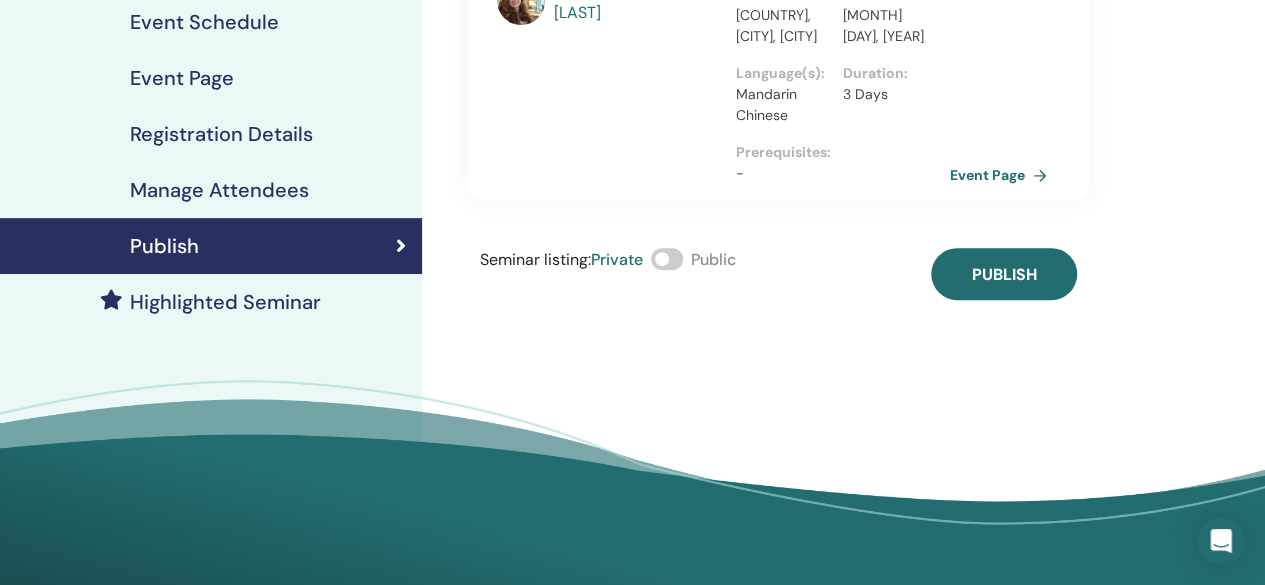 click at bounding box center (667, 259) 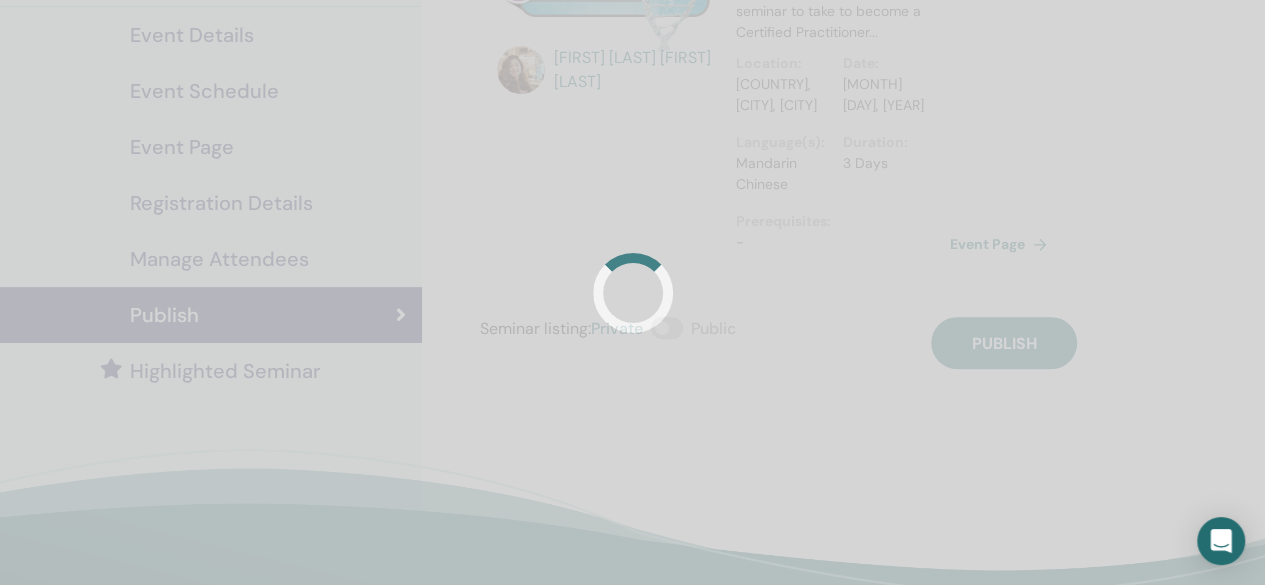 scroll, scrollTop: 200, scrollLeft: 0, axis: vertical 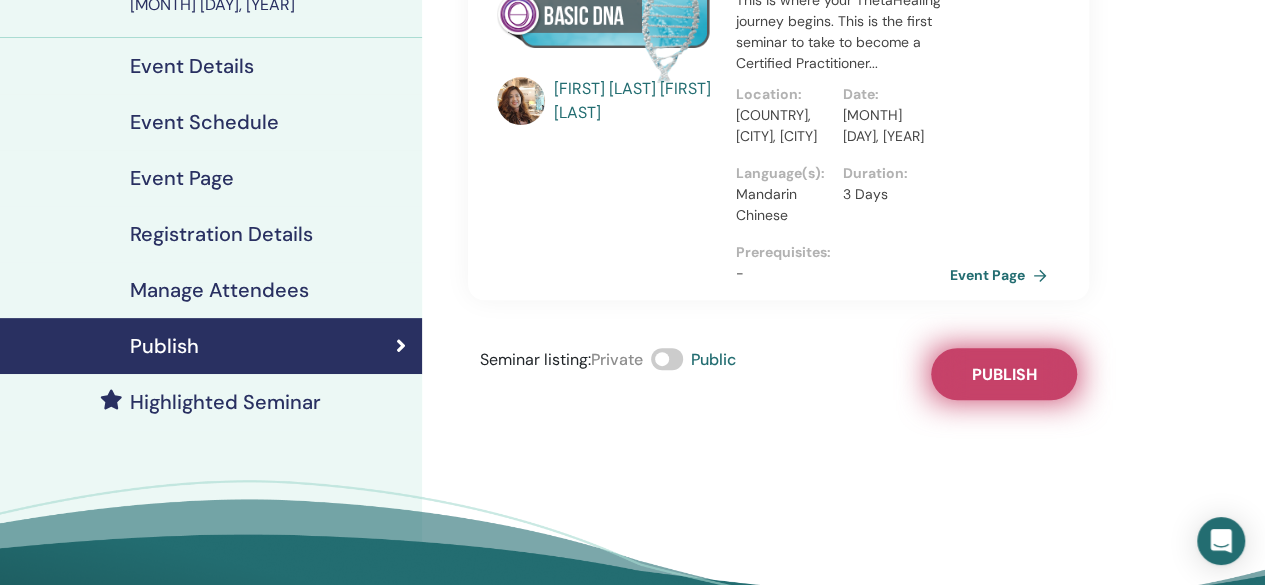 click on "Publish" at bounding box center (1003, 374) 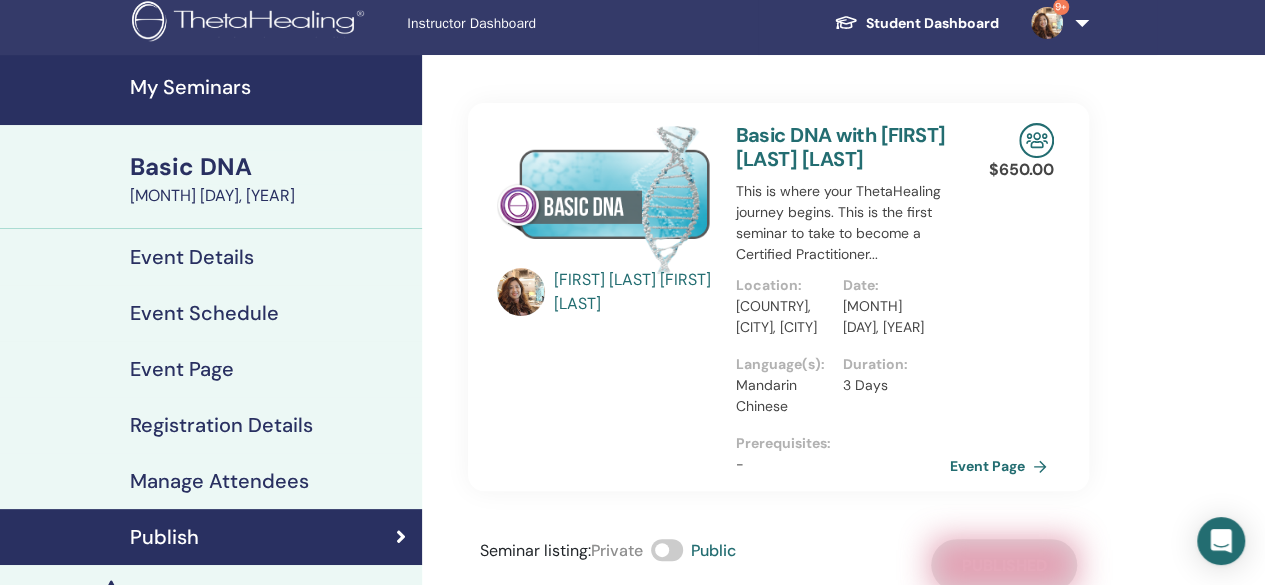 scroll, scrollTop: 0, scrollLeft: 0, axis: both 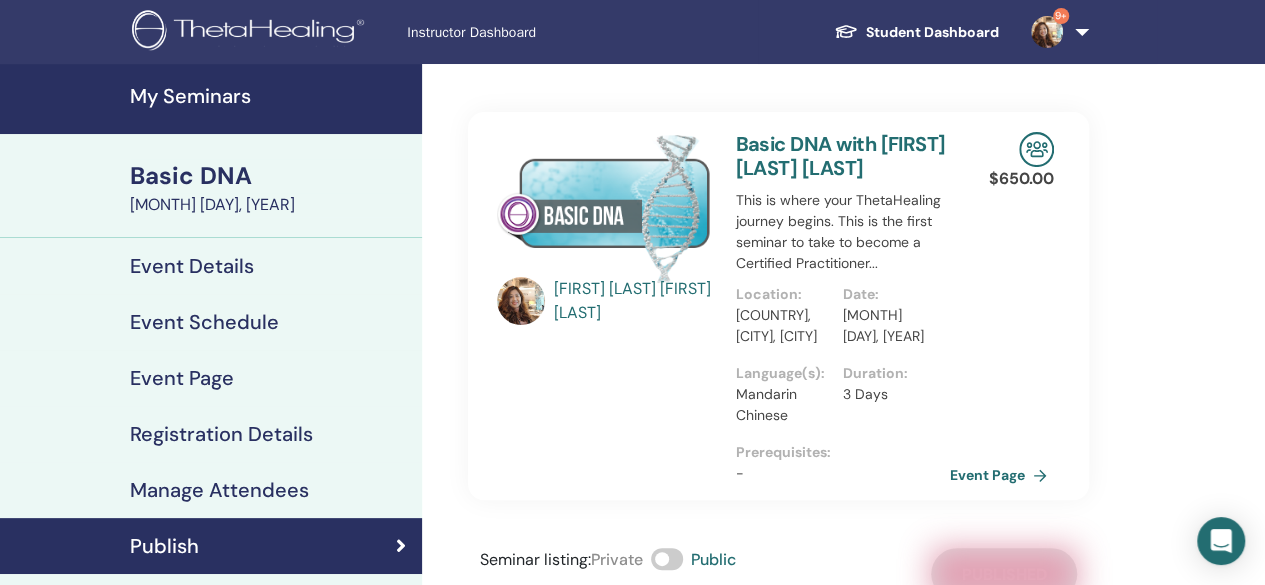 click on "Event Details" at bounding box center (192, 266) 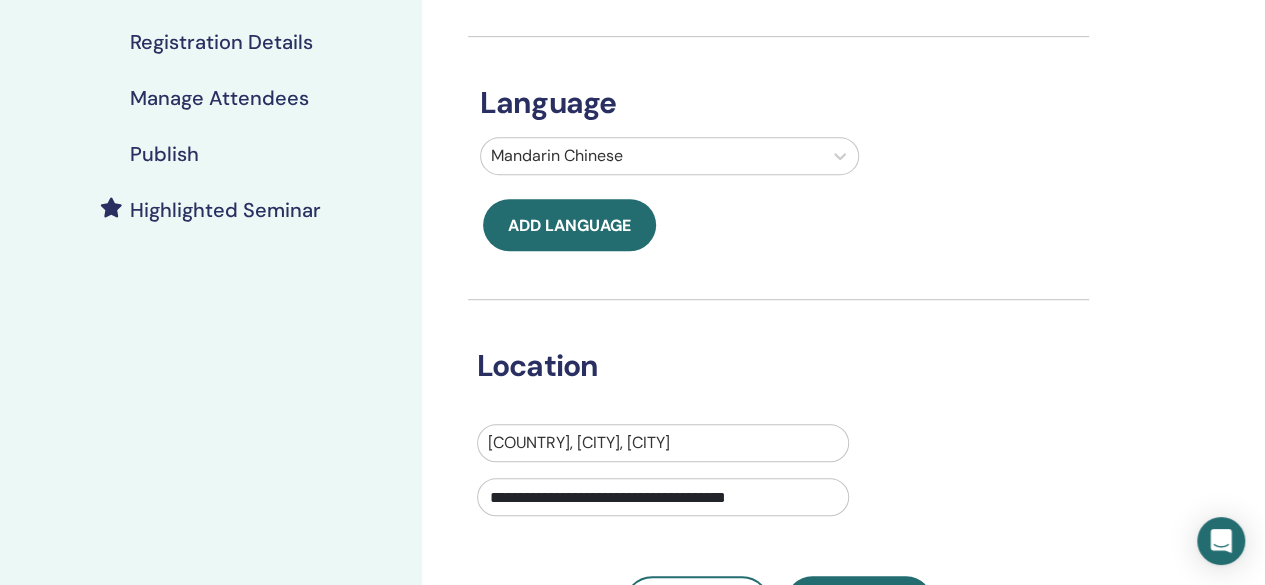 scroll, scrollTop: 500, scrollLeft: 0, axis: vertical 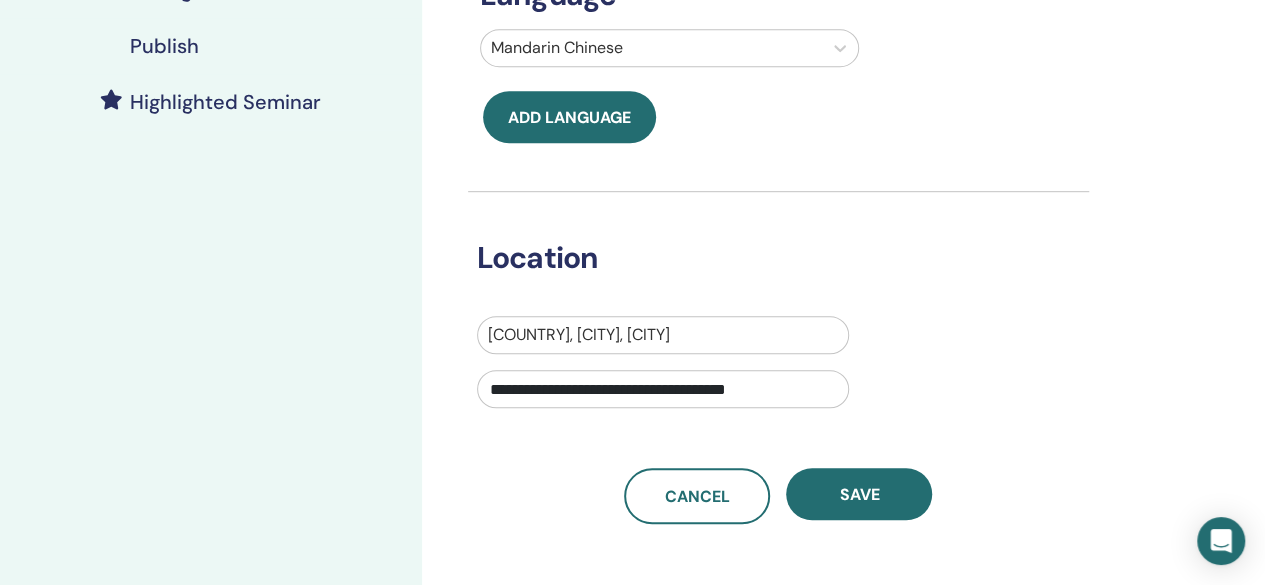 click at bounding box center (663, 335) 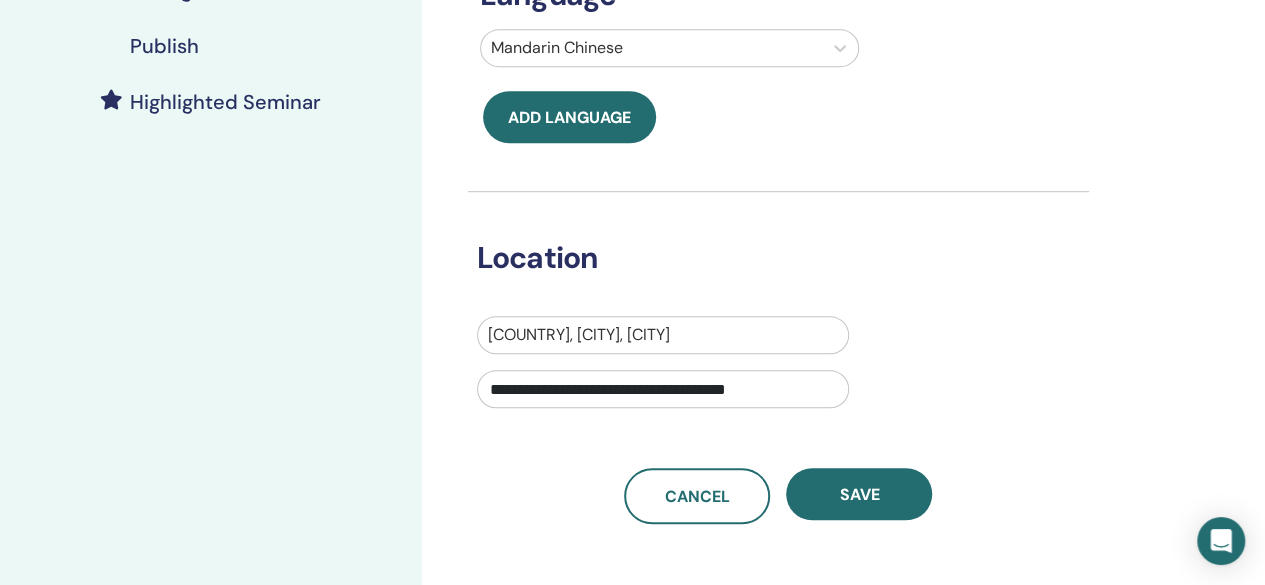 click at bounding box center (663, 335) 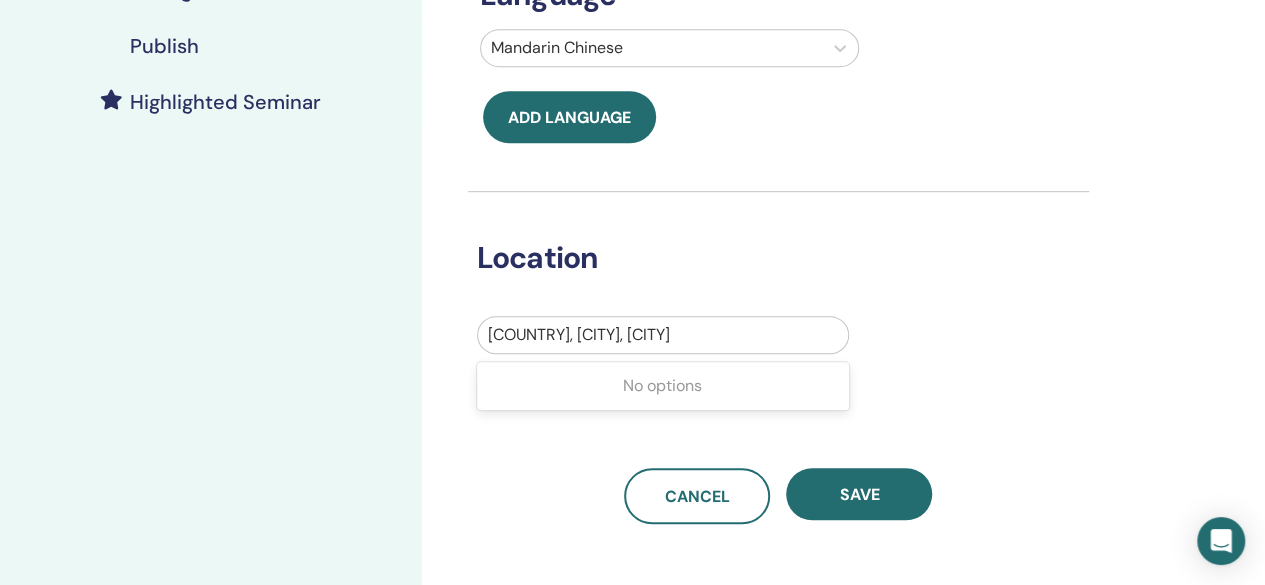 click 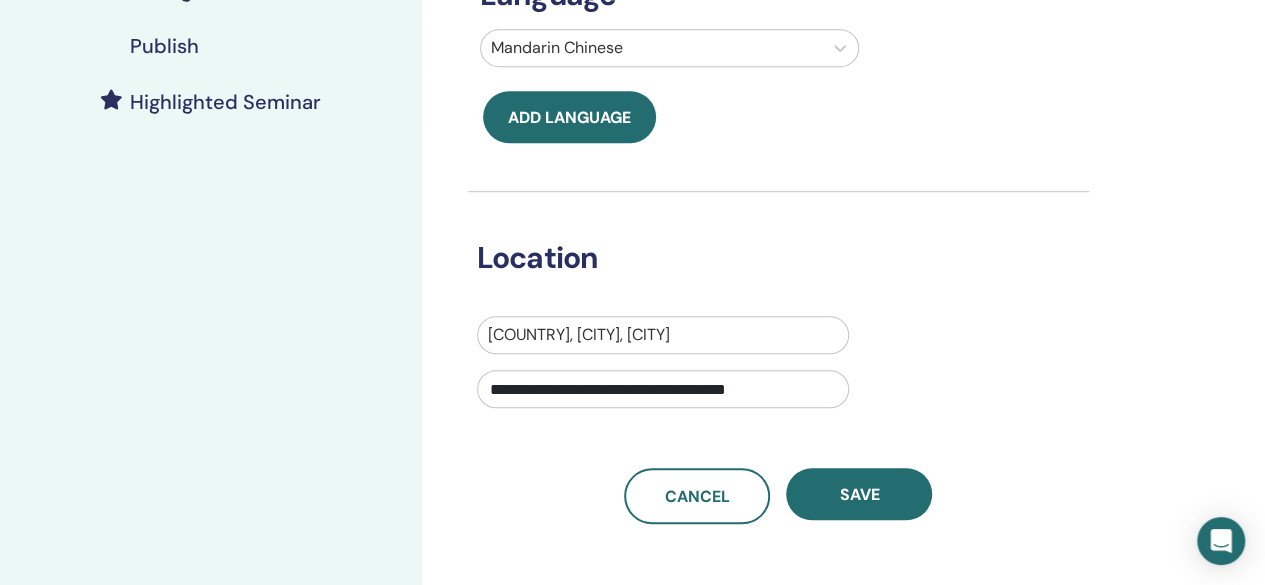 click 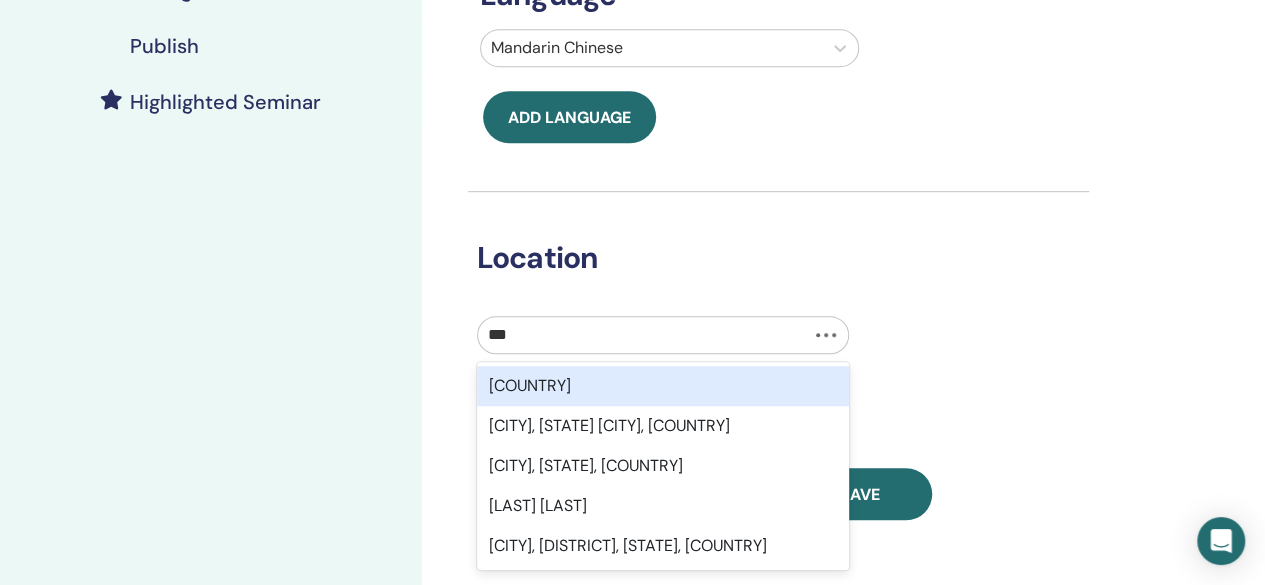 type on "****" 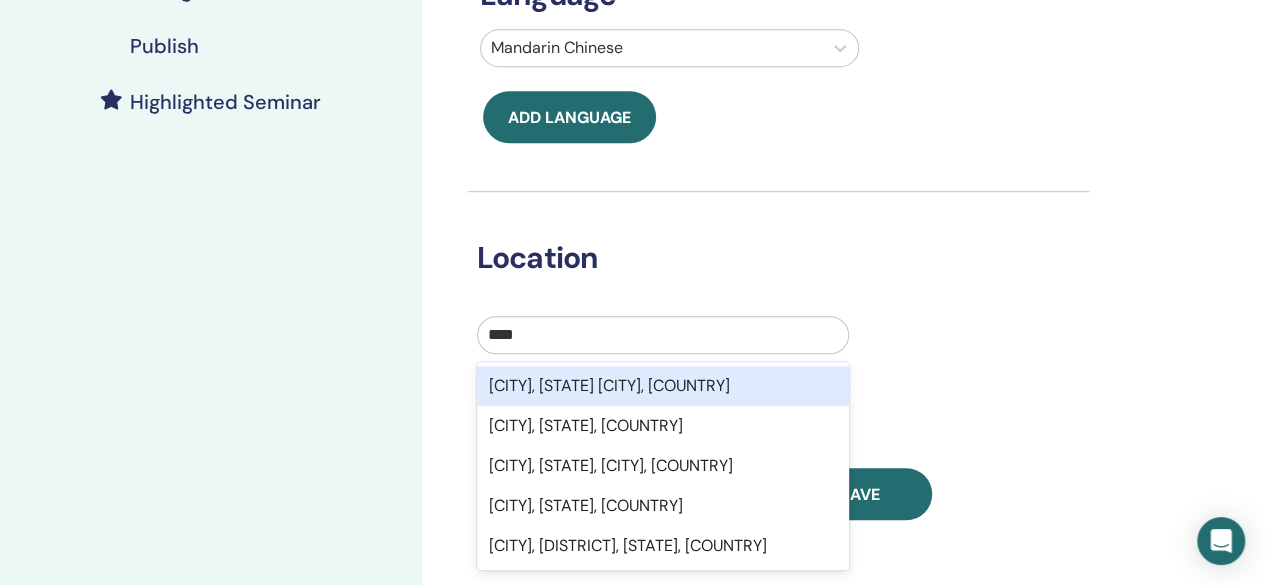 click on "Kuala Lumpur, Wilayah Persekutuan Kuala Lumpur, MYS" 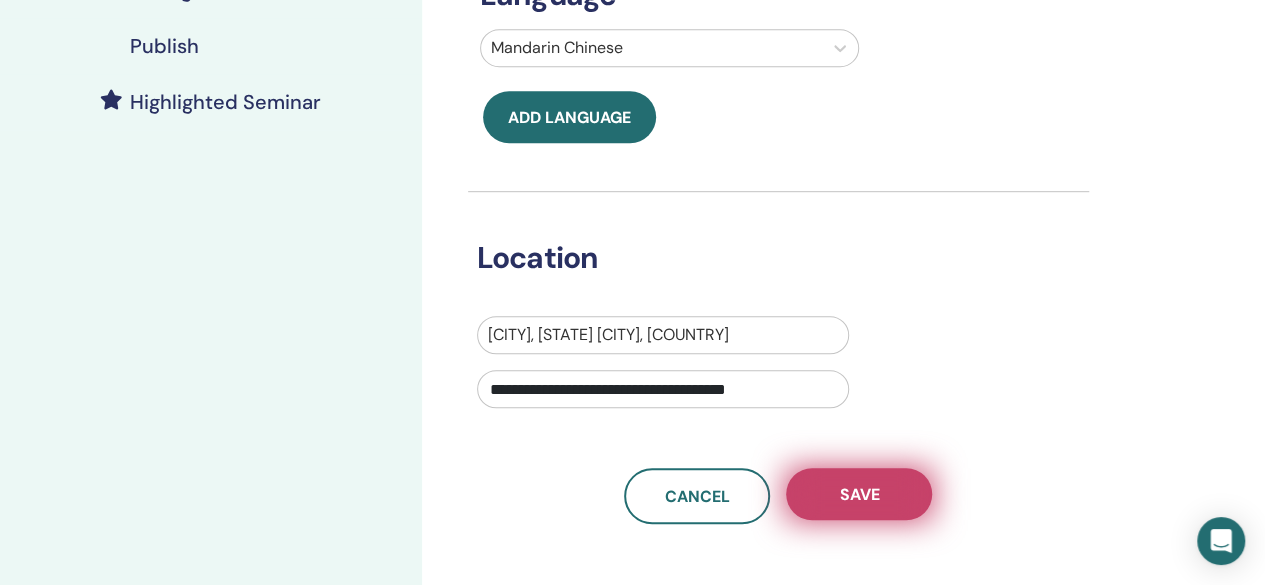 click on "Save" 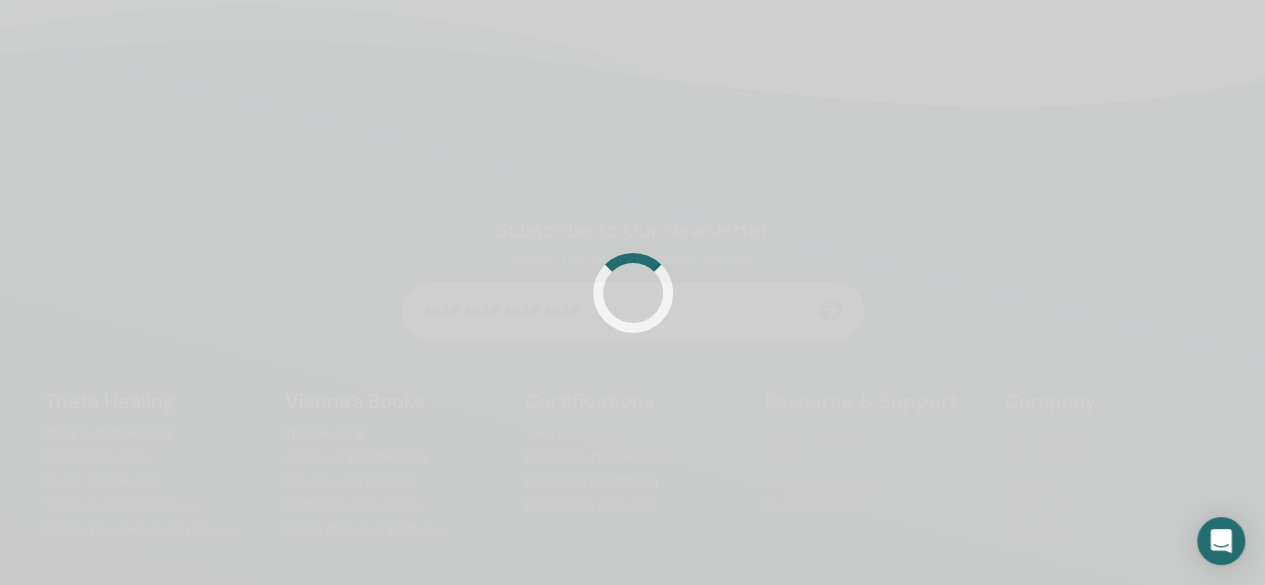 scroll, scrollTop: 476, scrollLeft: 0, axis: vertical 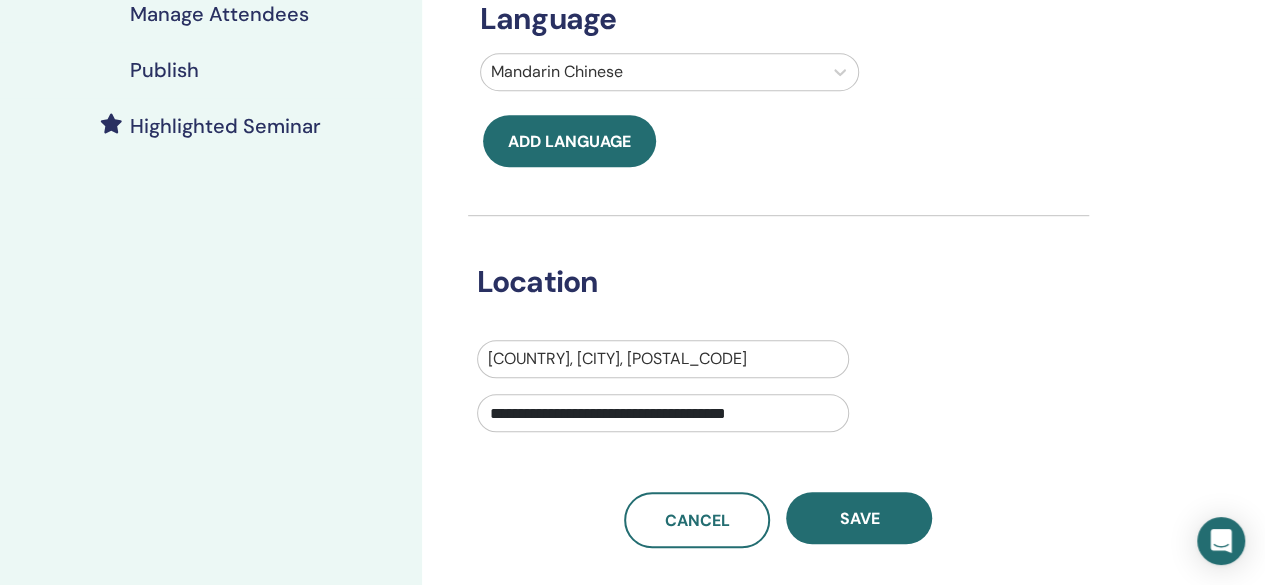click on "Save" at bounding box center [859, 518] 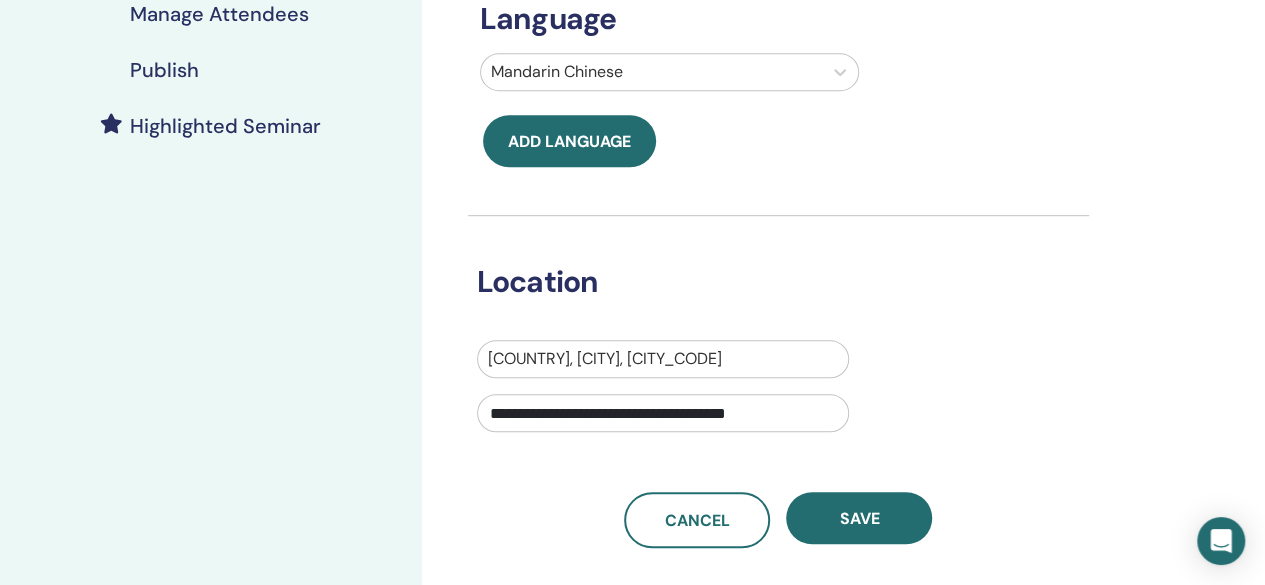scroll, scrollTop: 176, scrollLeft: 0, axis: vertical 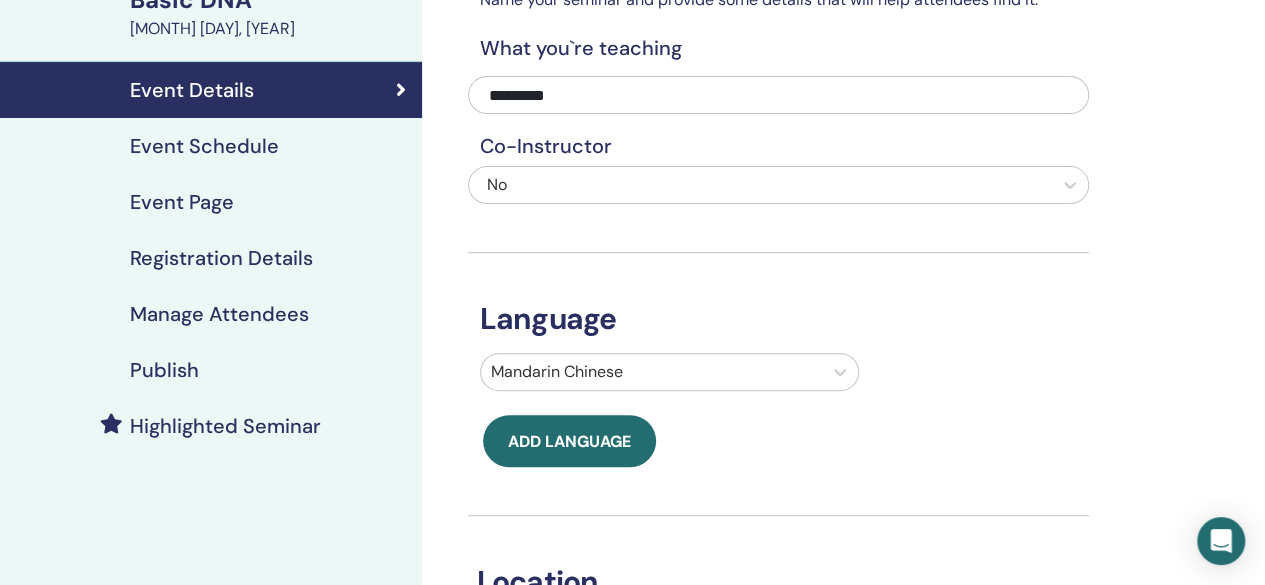 click on "Publish" at bounding box center [164, 370] 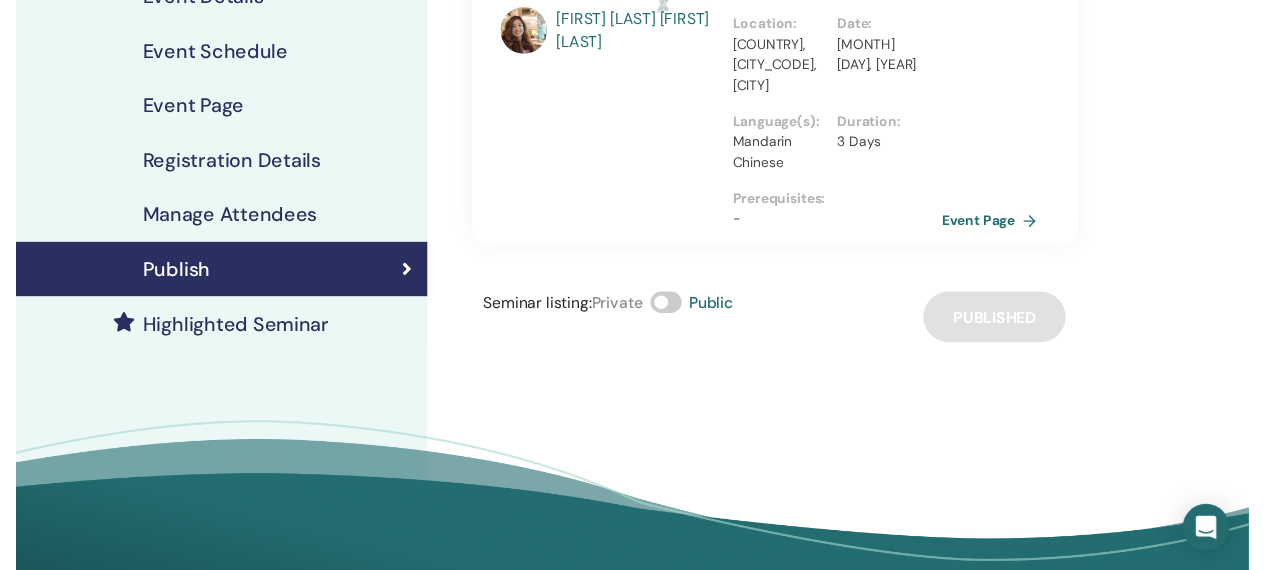 scroll, scrollTop: 276, scrollLeft: 0, axis: vertical 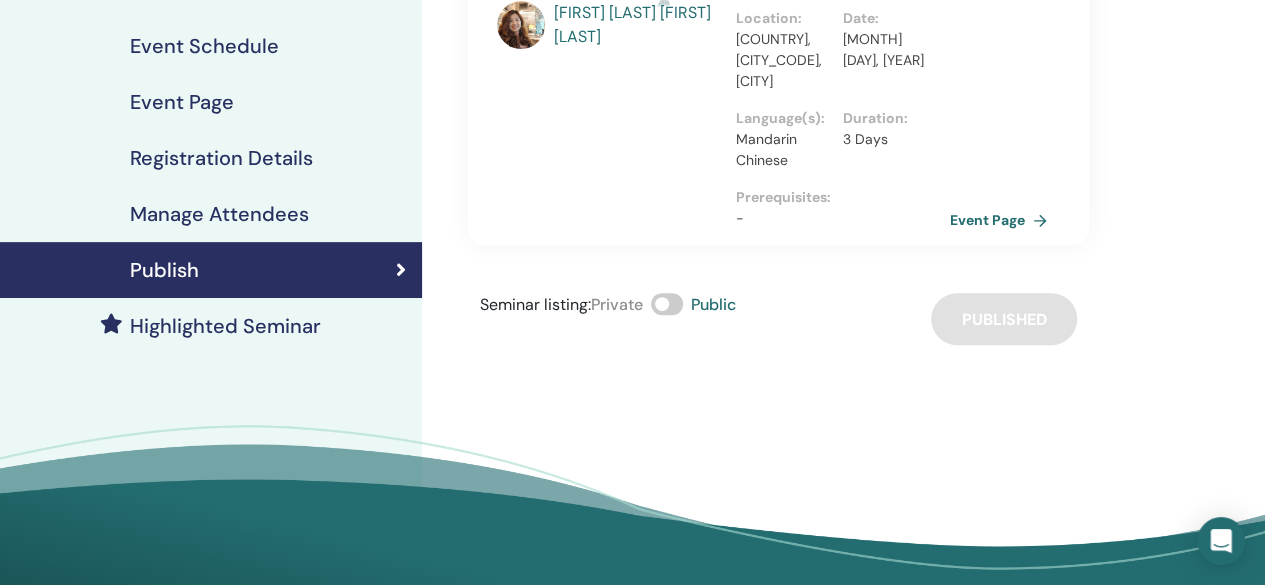 click on "Publish" at bounding box center (211, 270) 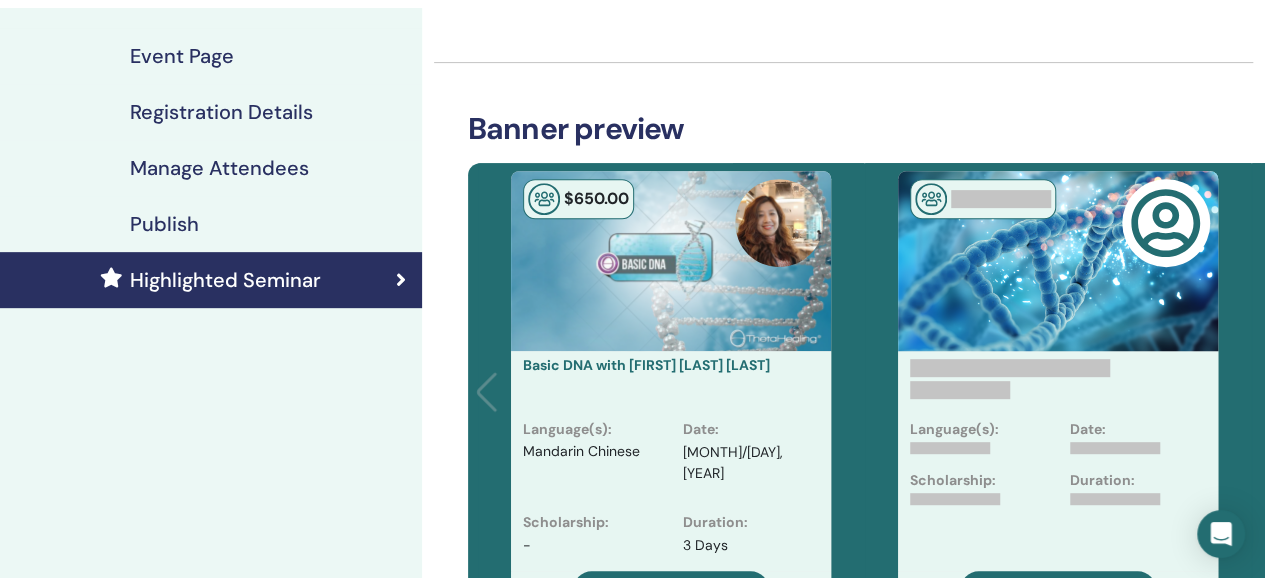 scroll, scrollTop: 376, scrollLeft: 0, axis: vertical 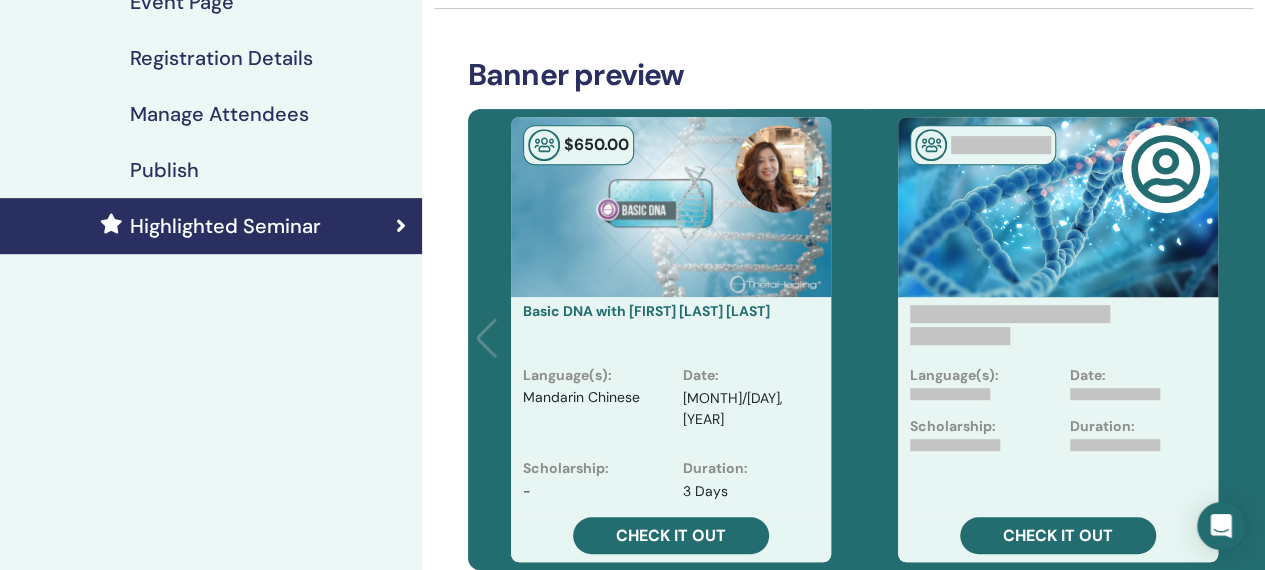 click on "Publish" at bounding box center [211, 170] 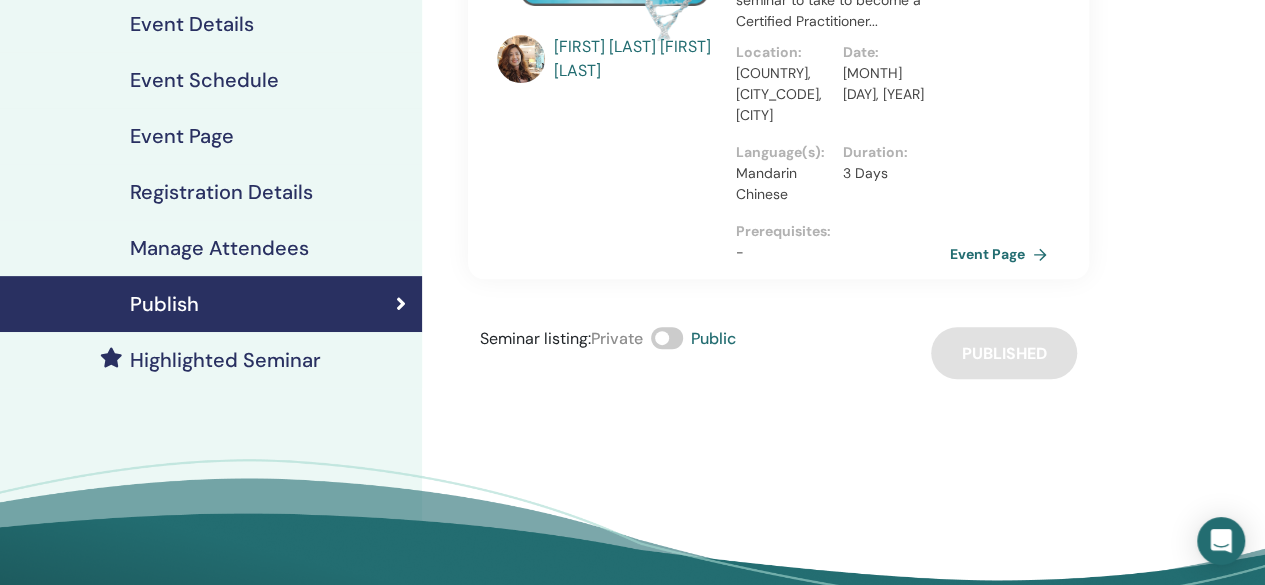 scroll, scrollTop: 76, scrollLeft: 0, axis: vertical 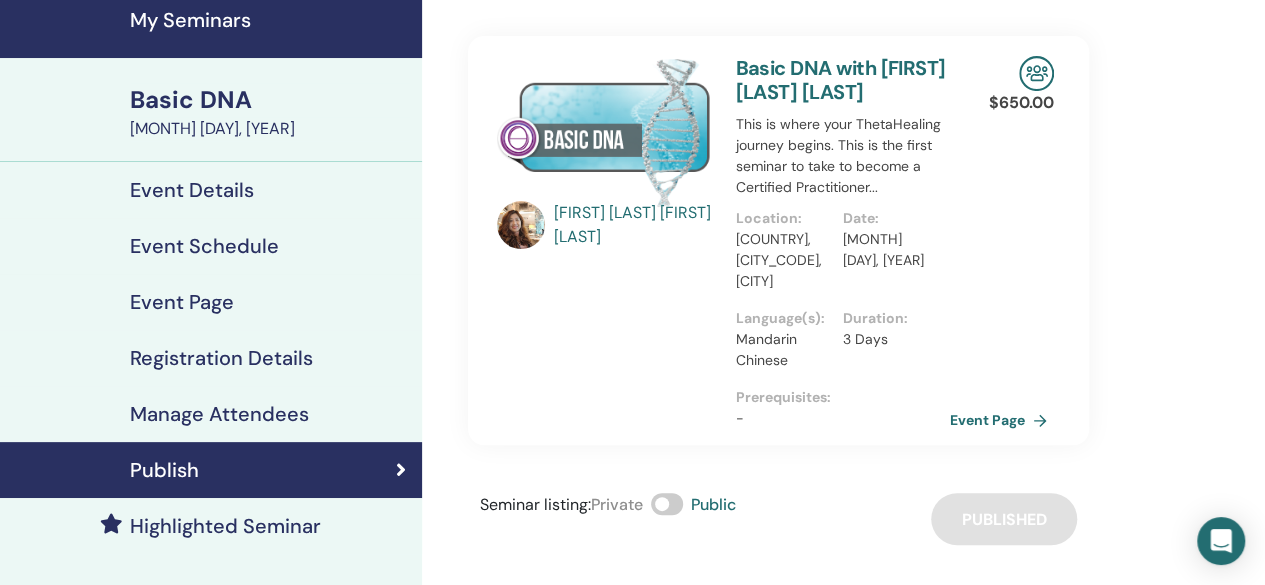 click on "Registration Details" at bounding box center (221, 358) 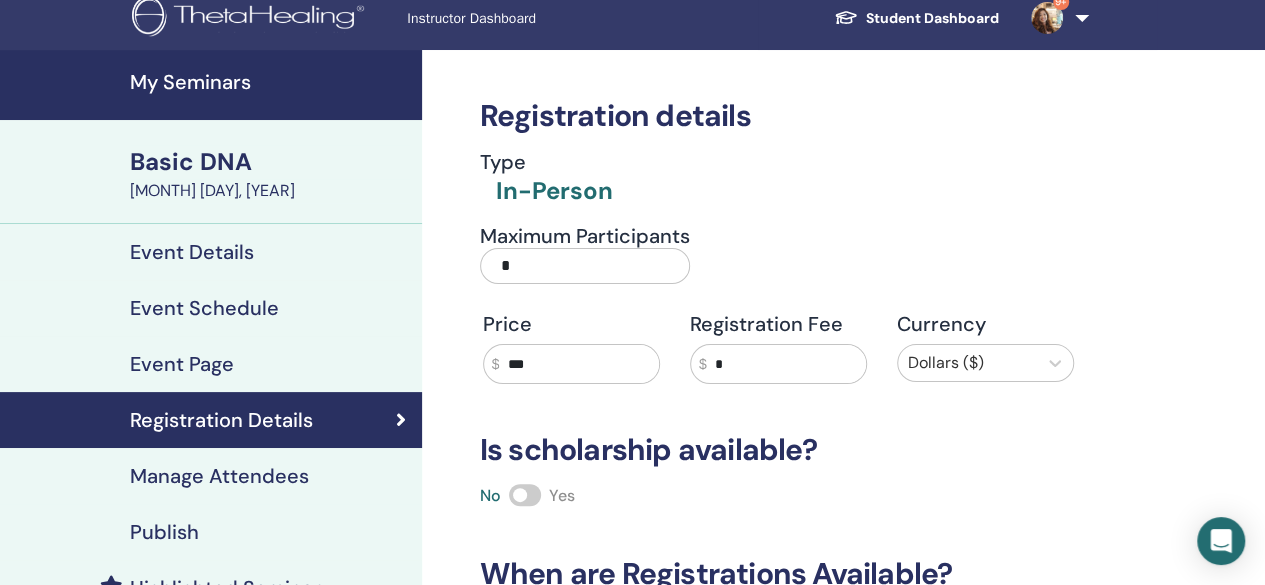 scroll, scrollTop: 0, scrollLeft: 0, axis: both 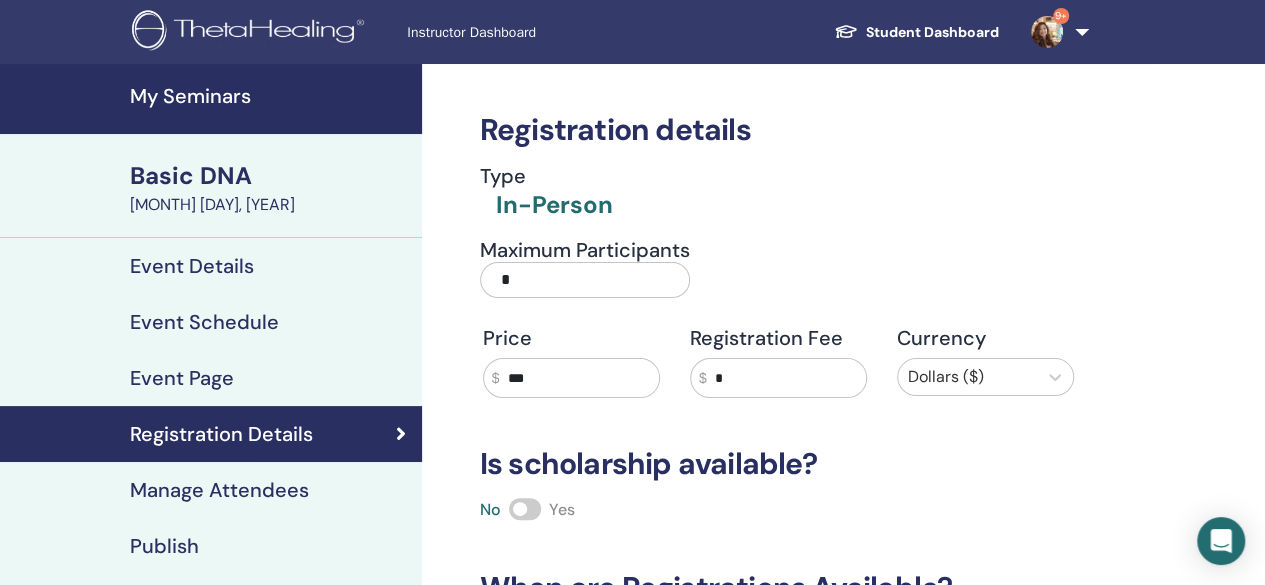 click on "My Seminars" at bounding box center [270, 96] 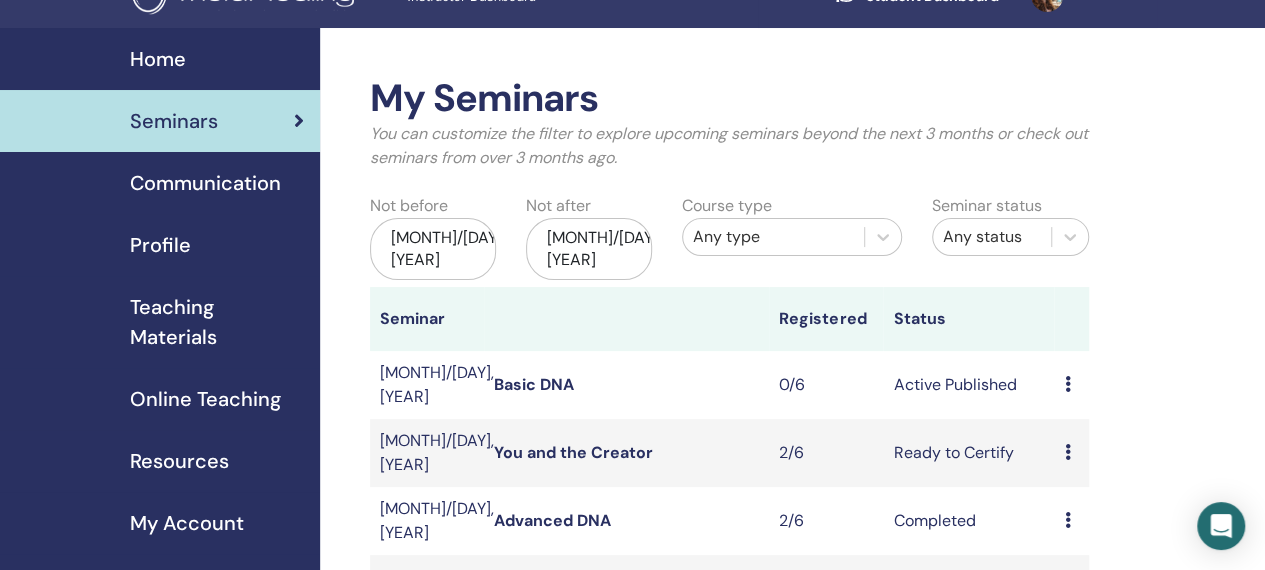 scroll, scrollTop: 0, scrollLeft: 0, axis: both 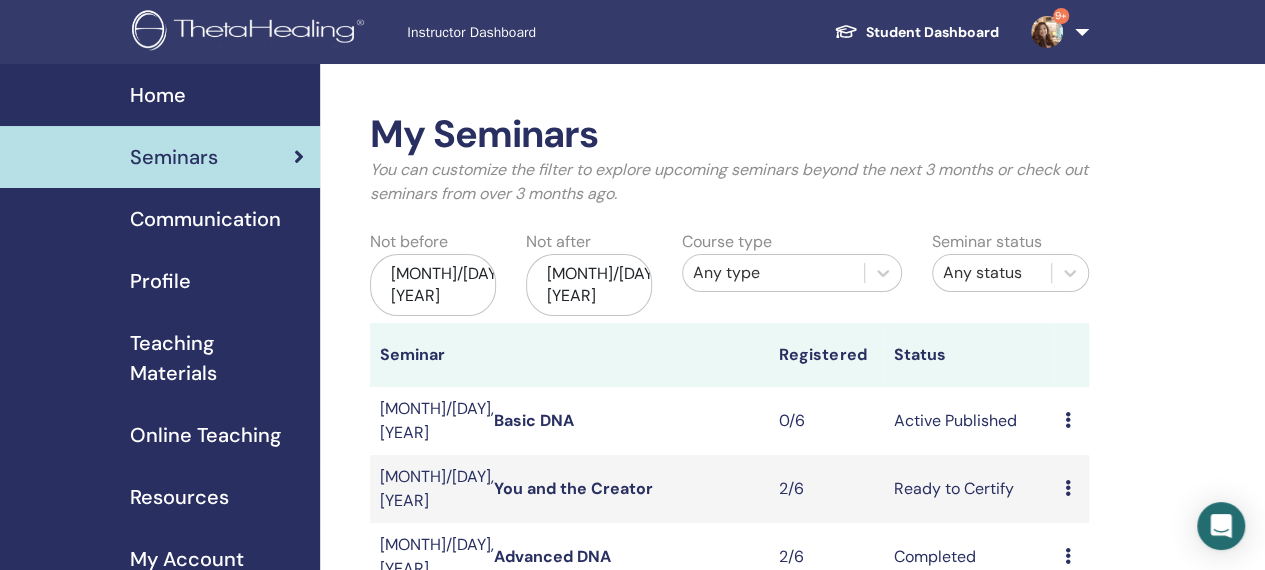 click on "Basic DNA" at bounding box center [534, 420] 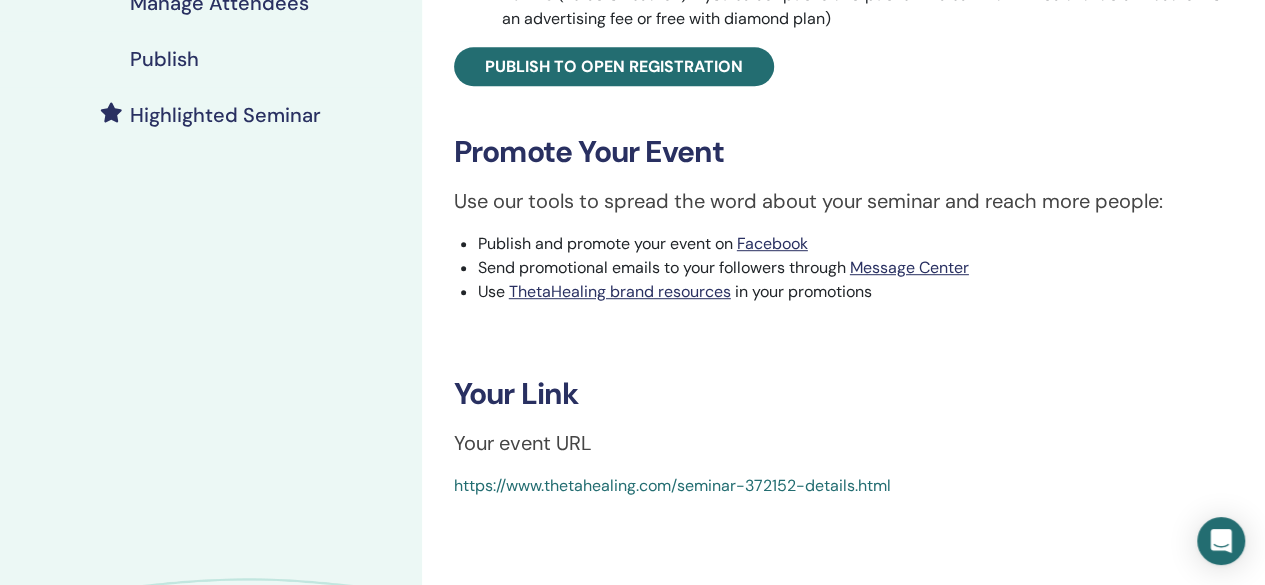 scroll, scrollTop: 500, scrollLeft: 0, axis: vertical 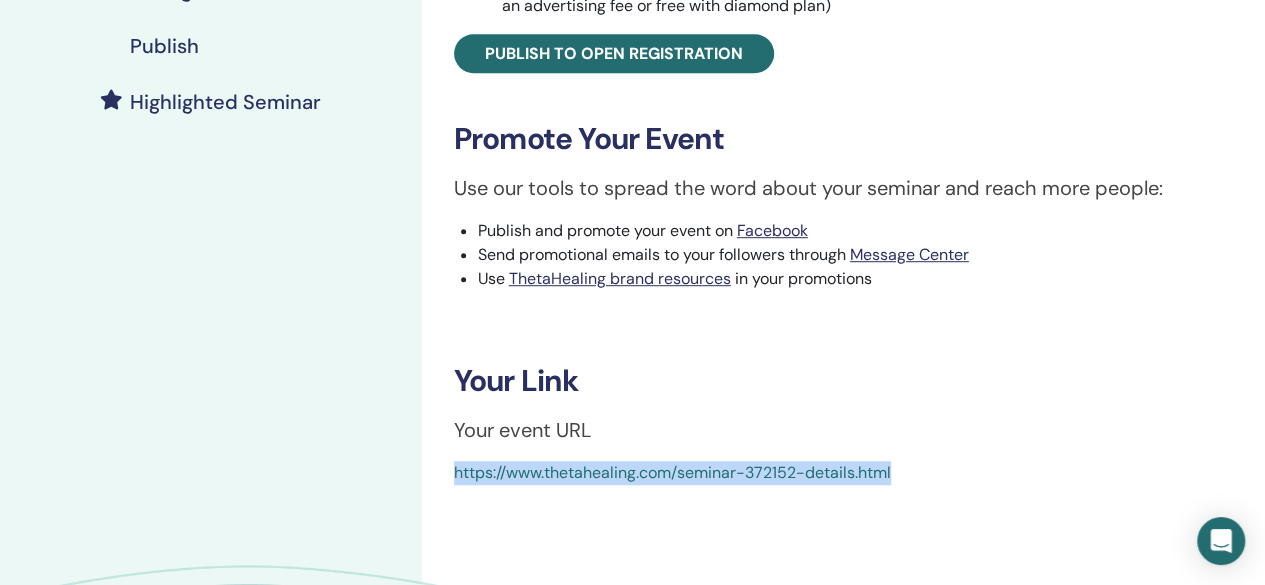 drag, startPoint x: 806, startPoint y: 473, endPoint x: 446, endPoint y: 473, distance: 360 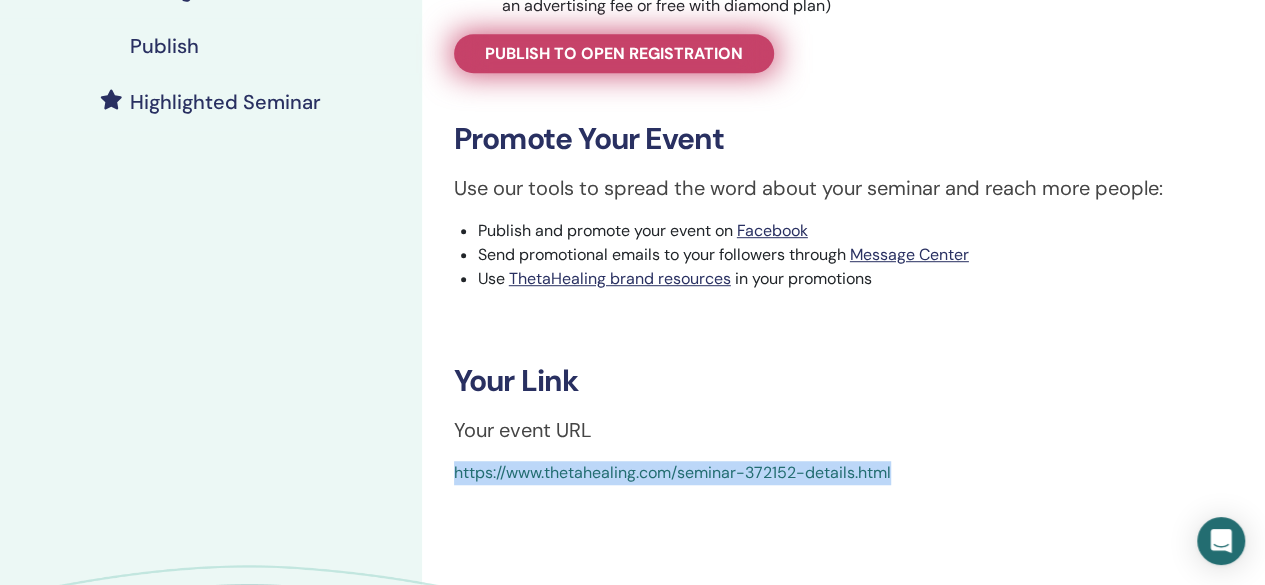 click on "Publish to open registration" at bounding box center [614, 53] 